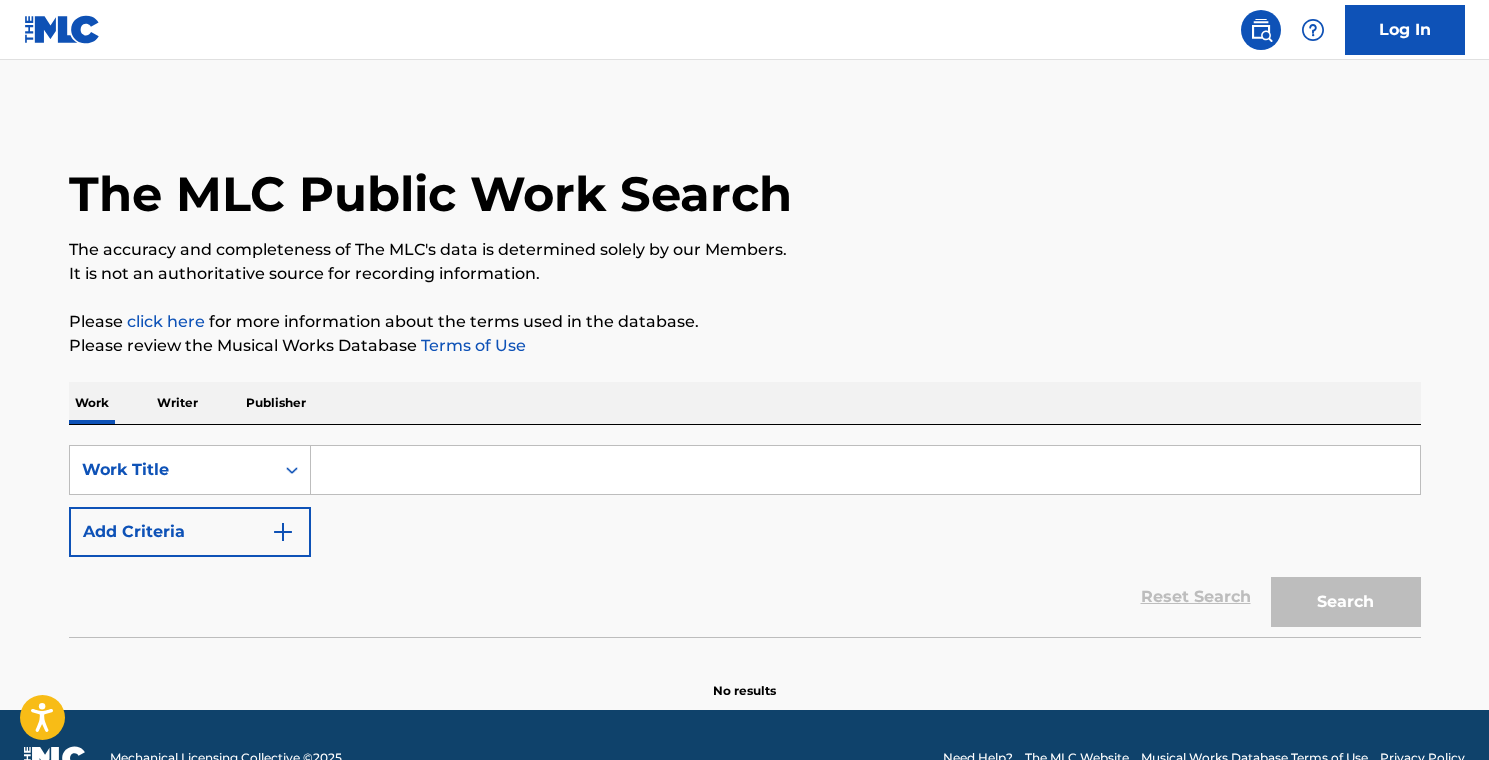 scroll, scrollTop: 0, scrollLeft: 0, axis: both 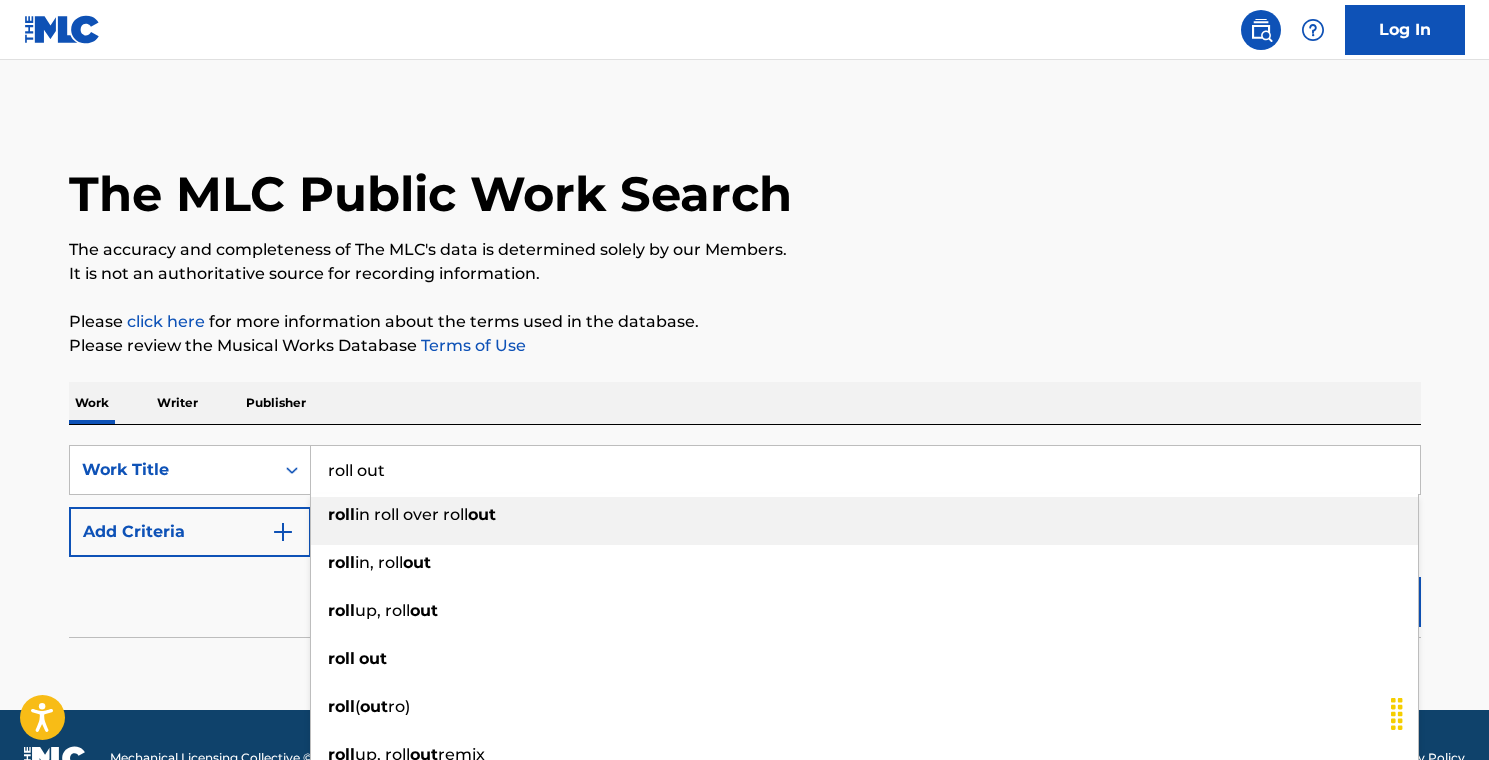 type on "roll out" 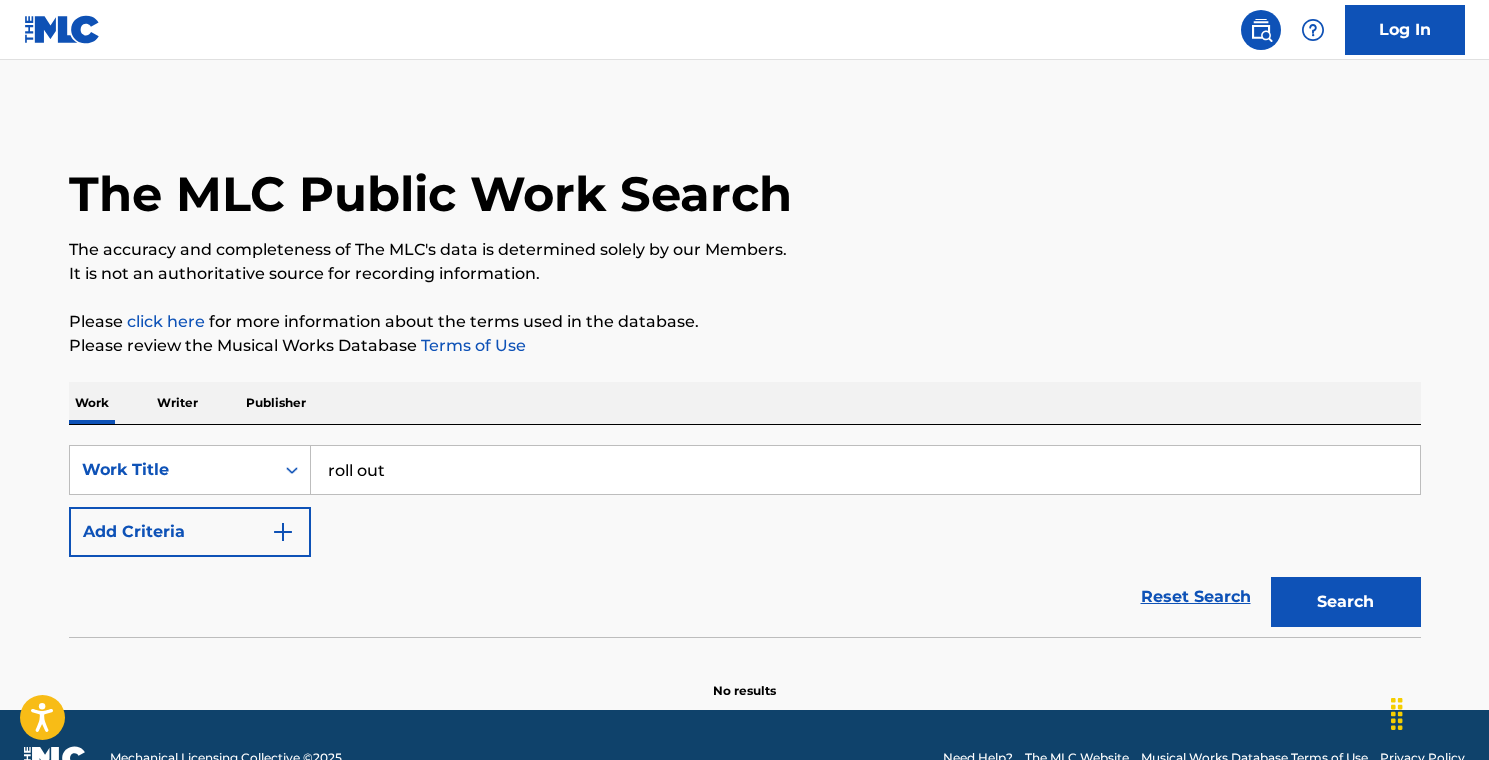type 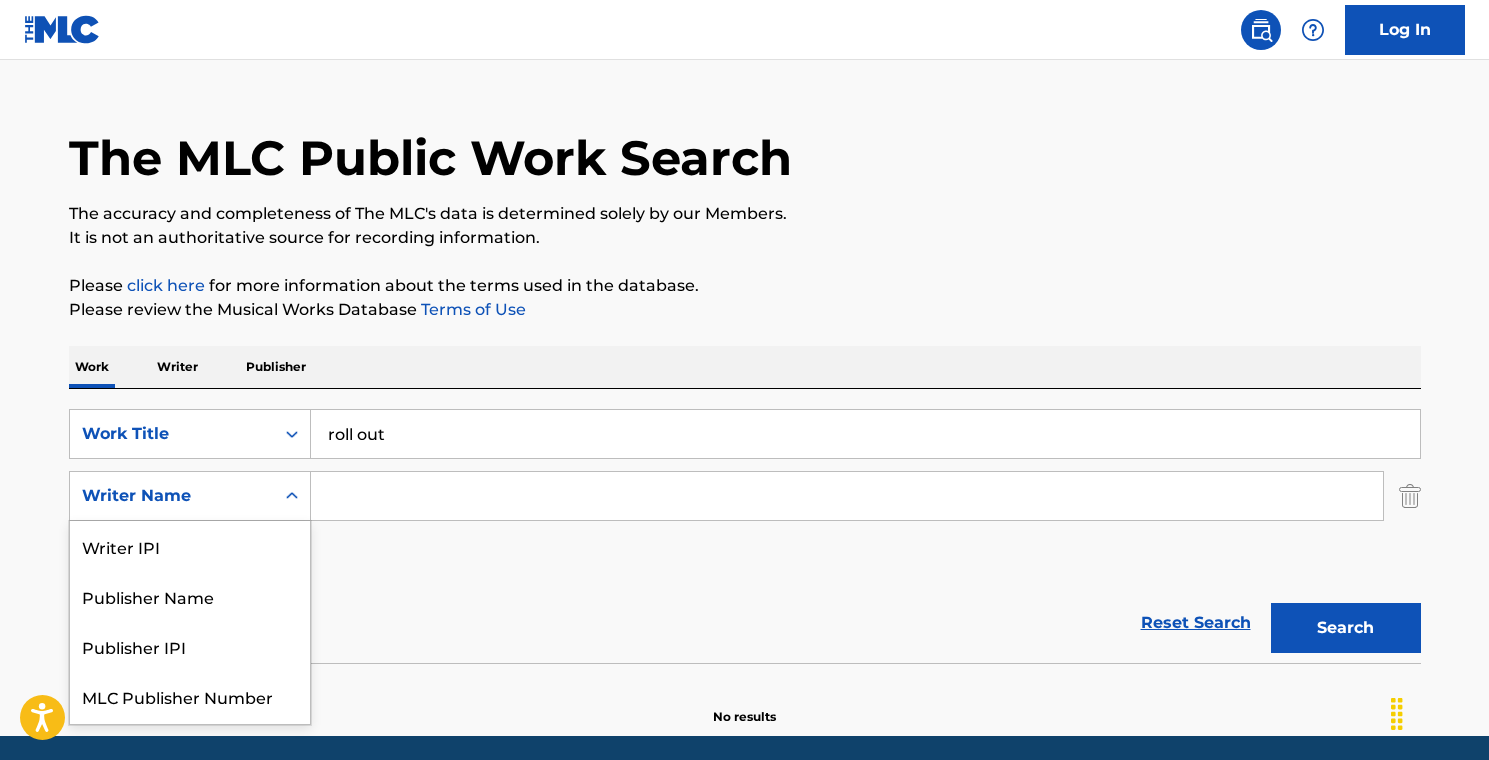 click on "Writer Name selected, 5 of 5. 5 results available. Use Up and Down to choose options, press Enter to select the currently focused option, press Escape to exit the menu, press Tab to select the option and exit the menu. Writer Name Writer IPI Publisher Name Publisher IPI MLC Publisher Number Writer Name" at bounding box center [190, 496] 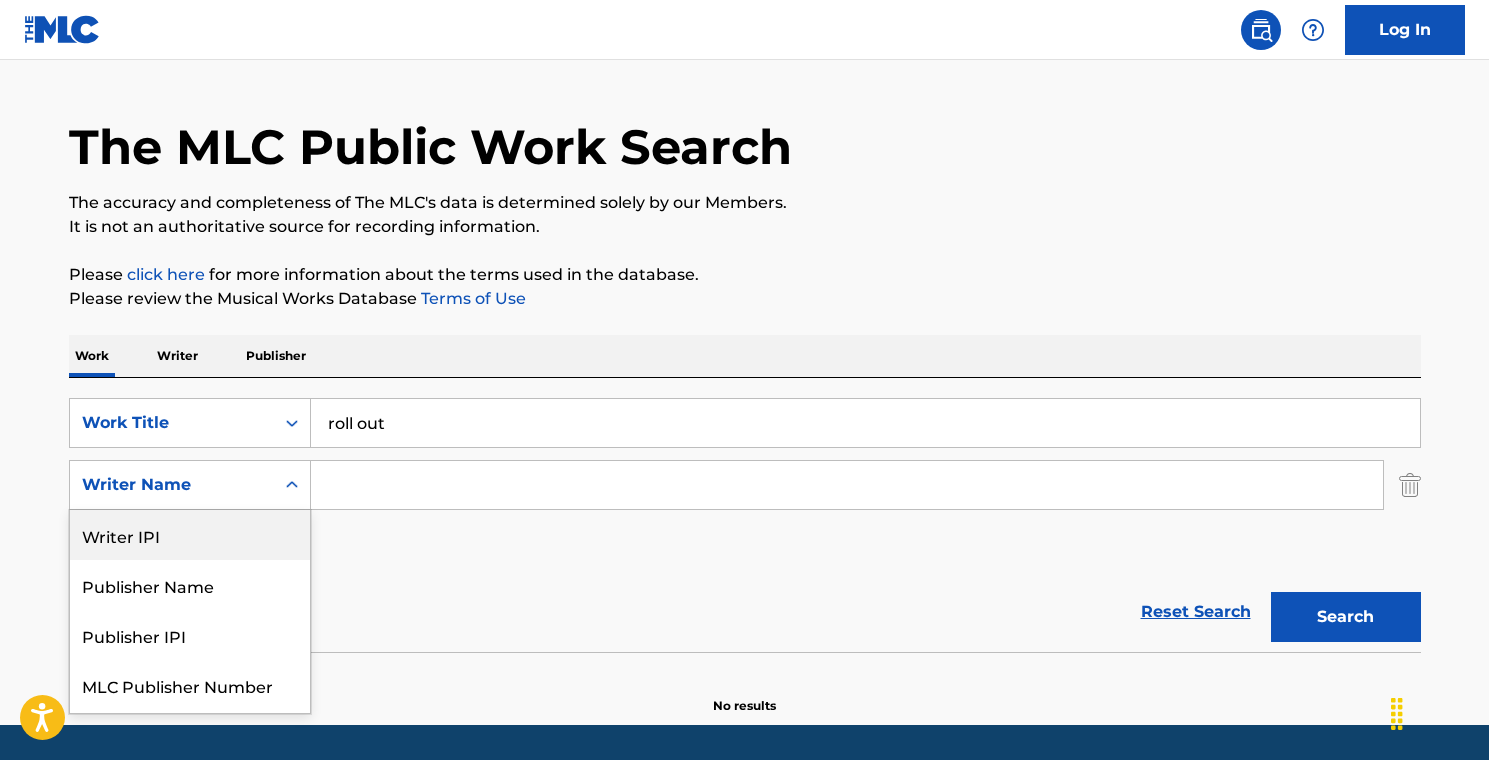 scroll, scrollTop: 48, scrollLeft: 0, axis: vertical 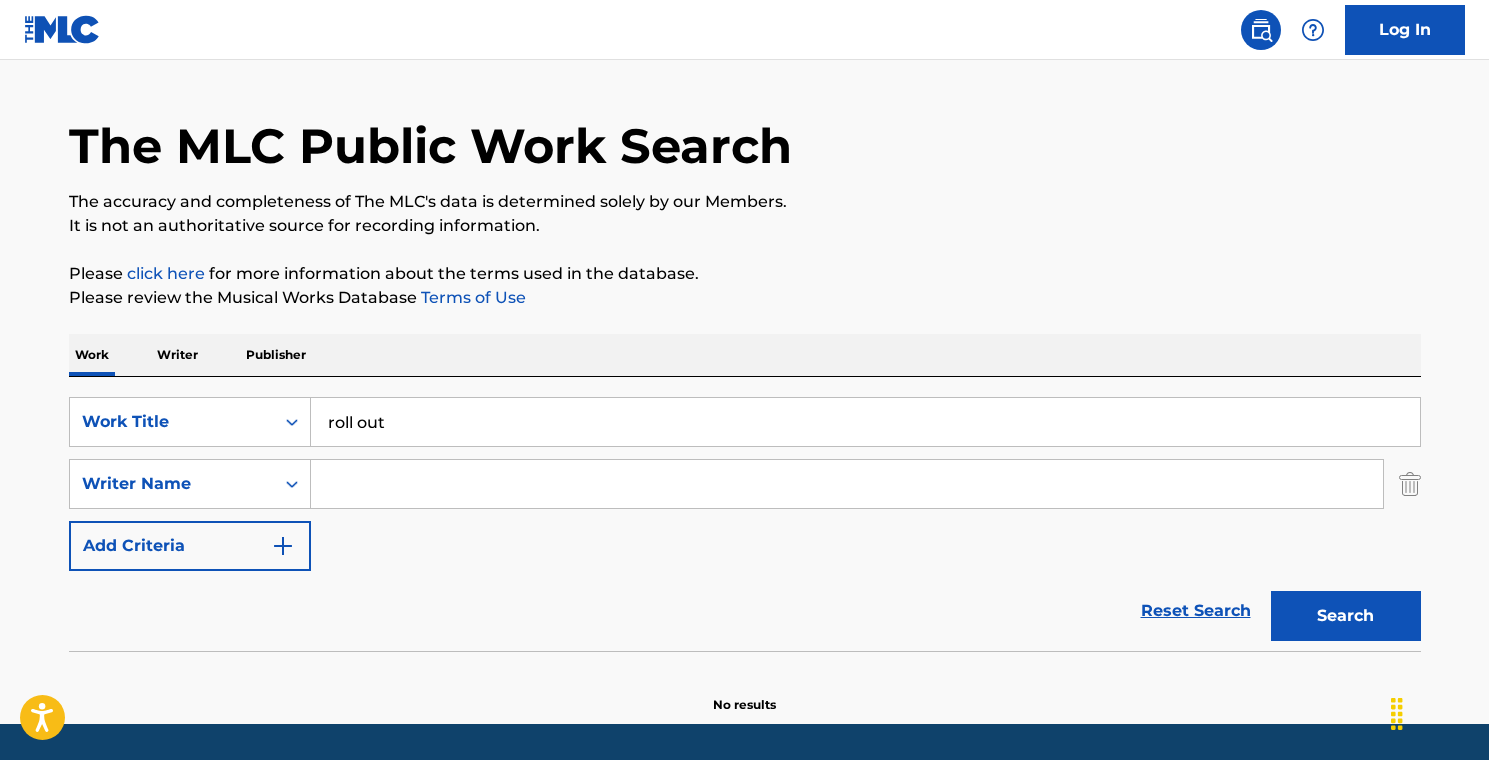 click at bounding box center (847, 484) 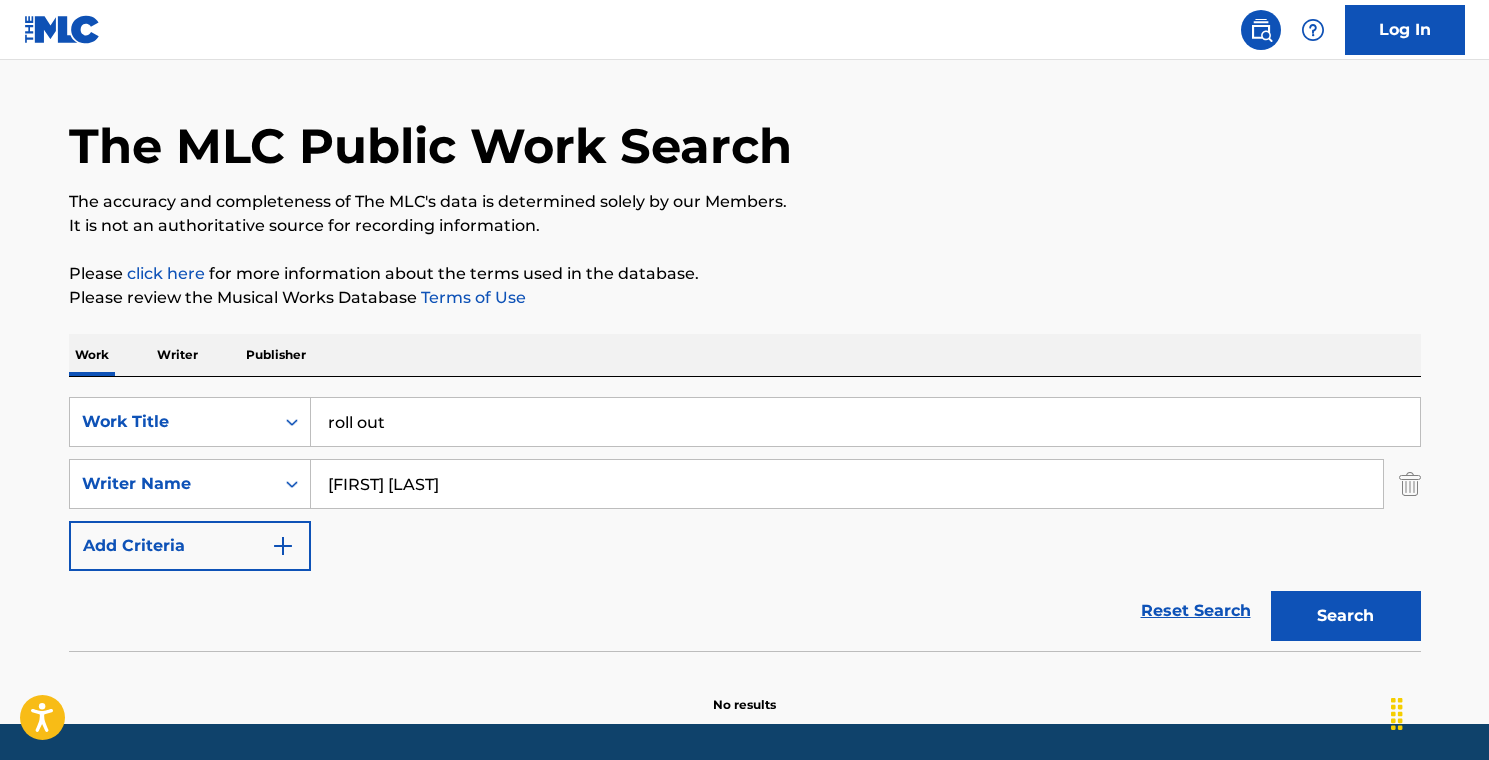 click on "Search" at bounding box center [1346, 616] 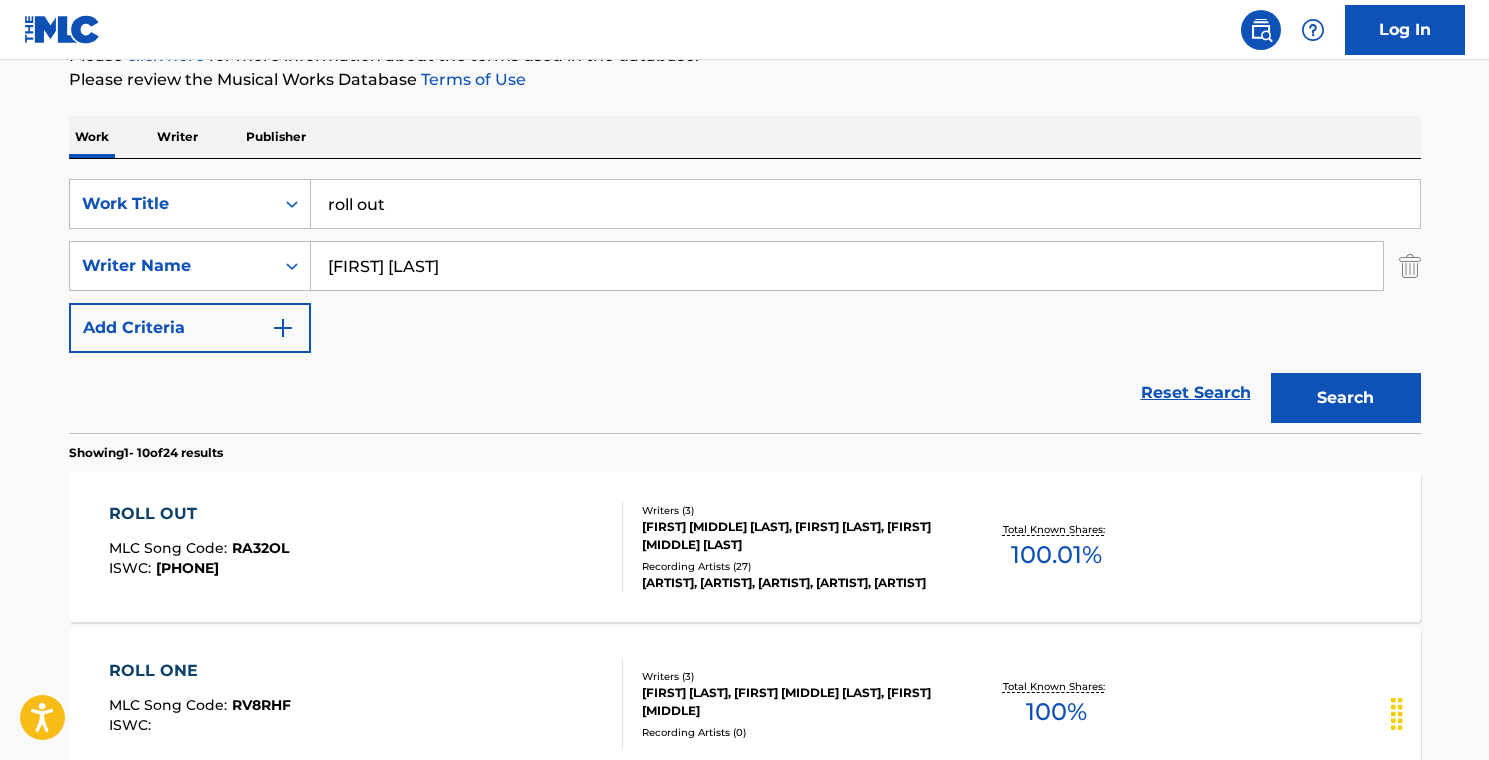 scroll, scrollTop: 280, scrollLeft: 0, axis: vertical 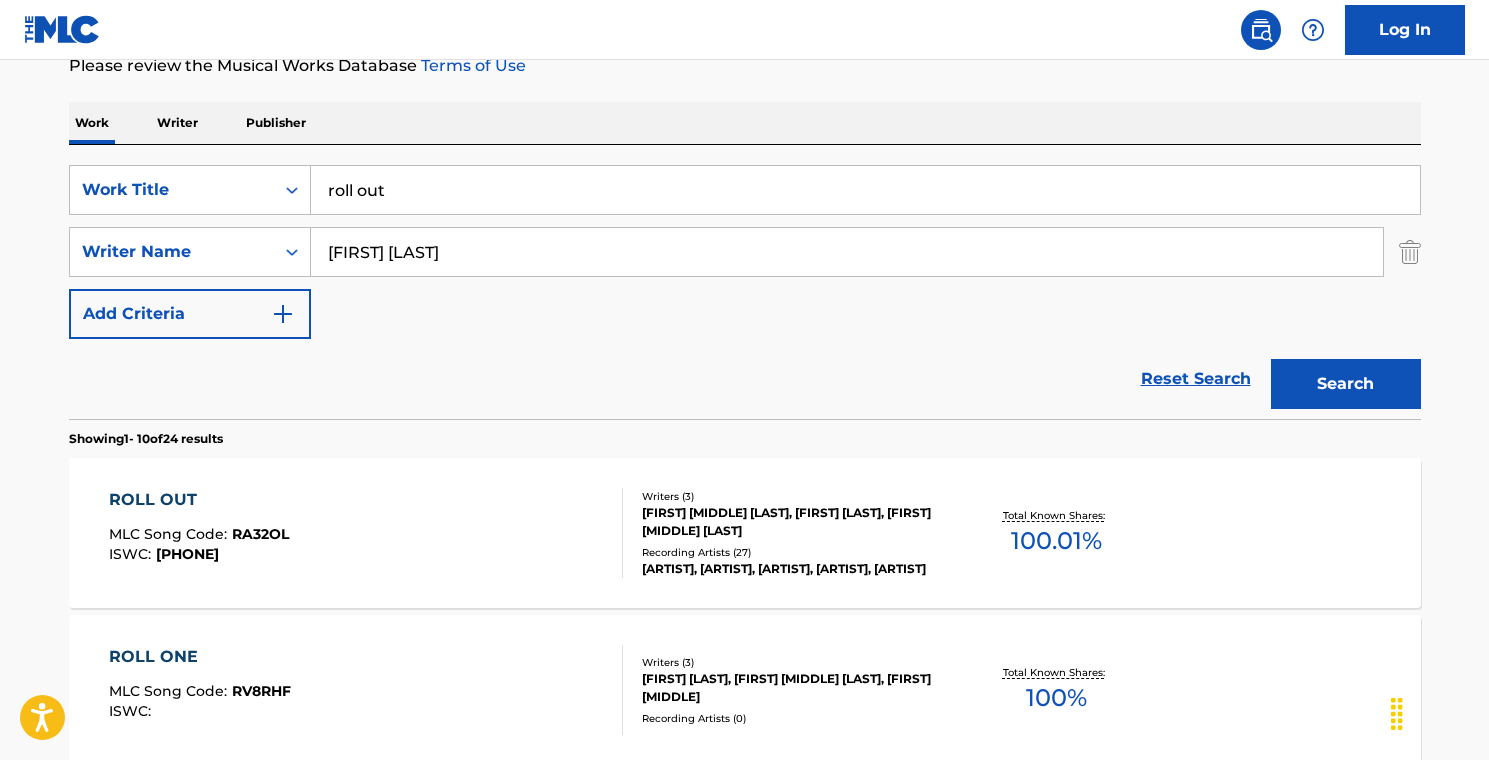 click on "Total Known Shares: 100.01 %" at bounding box center (1056, 533) 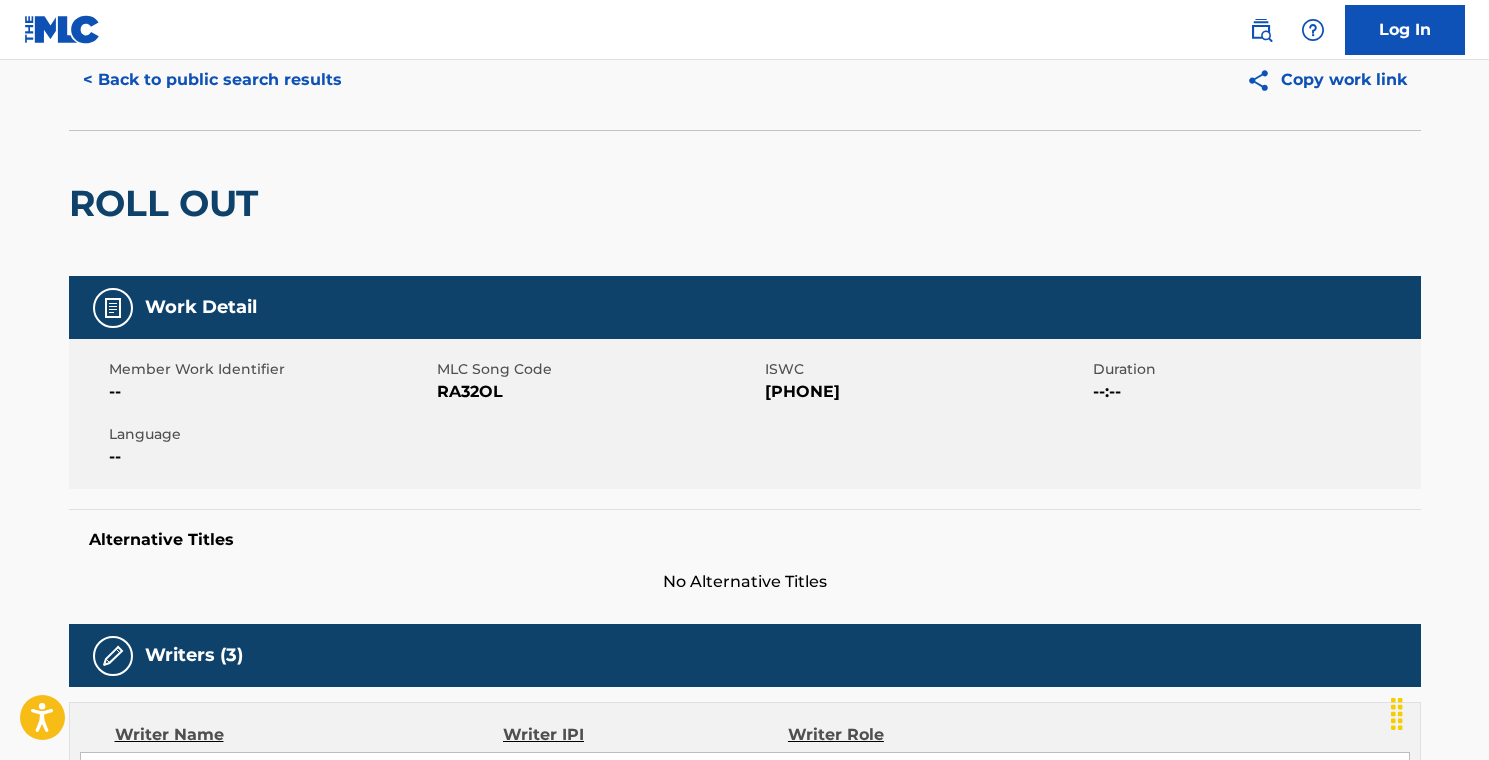 scroll, scrollTop: 0, scrollLeft: 0, axis: both 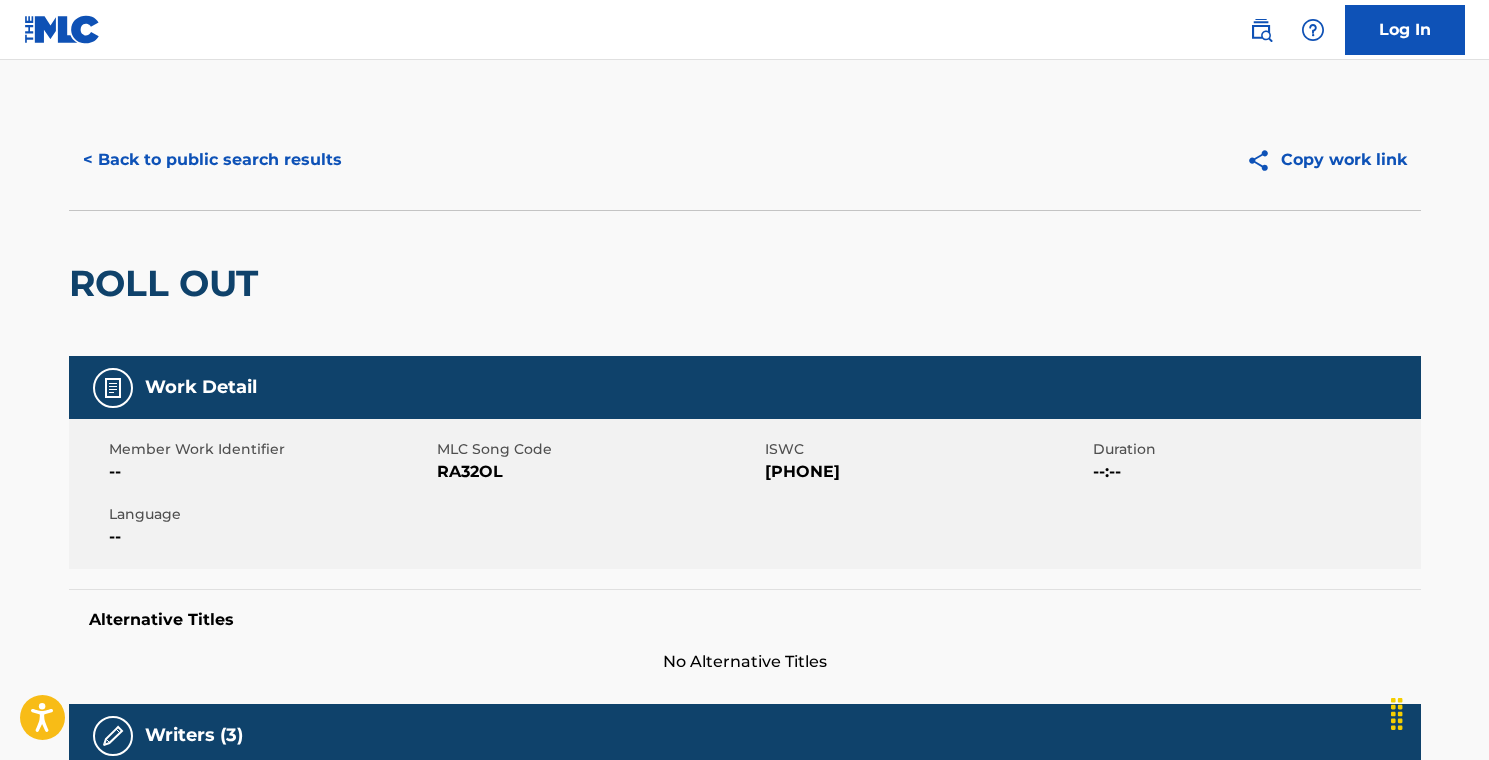 click on "< Back to public search results" at bounding box center [212, 160] 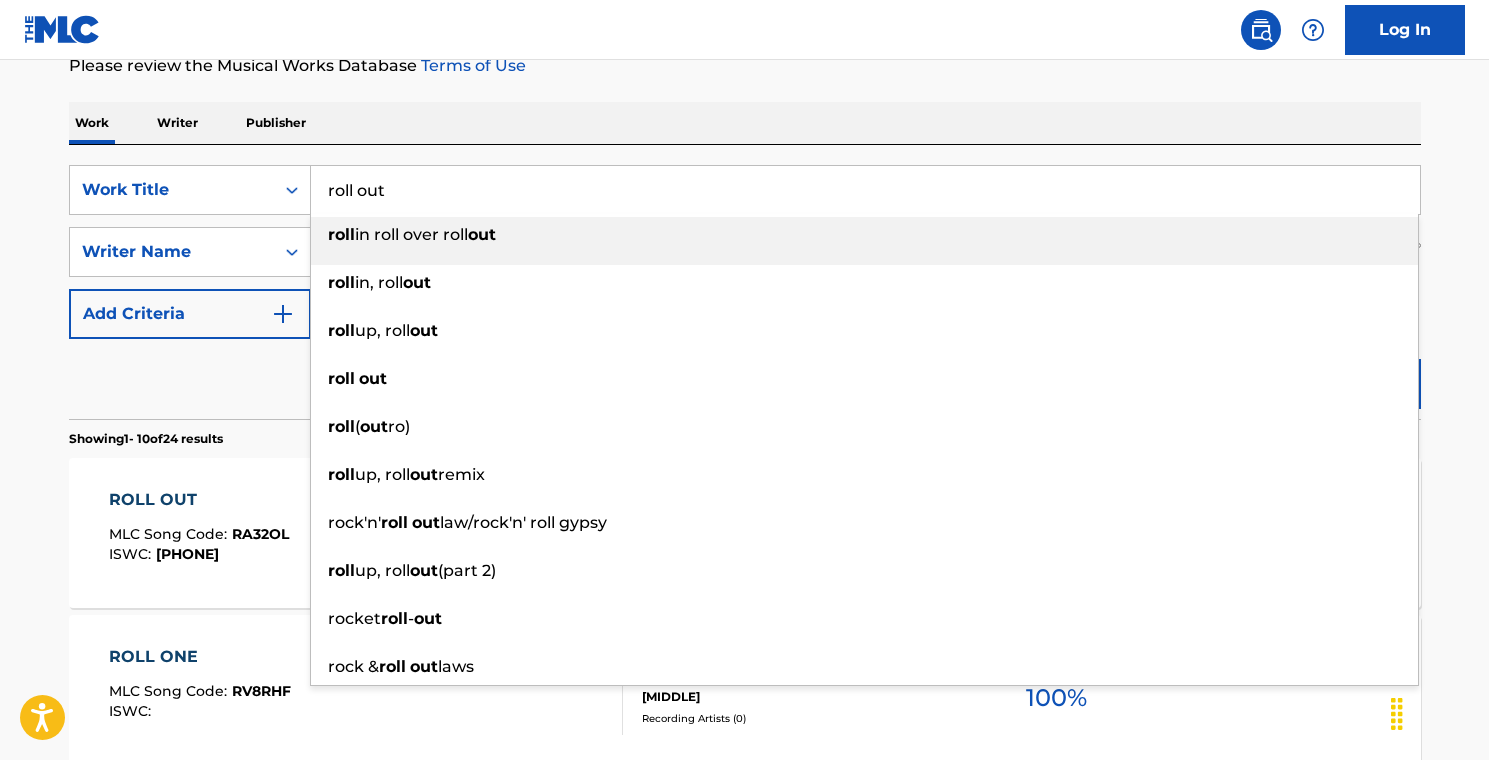 drag, startPoint x: 424, startPoint y: 195, endPoint x: 324, endPoint y: 195, distance: 100 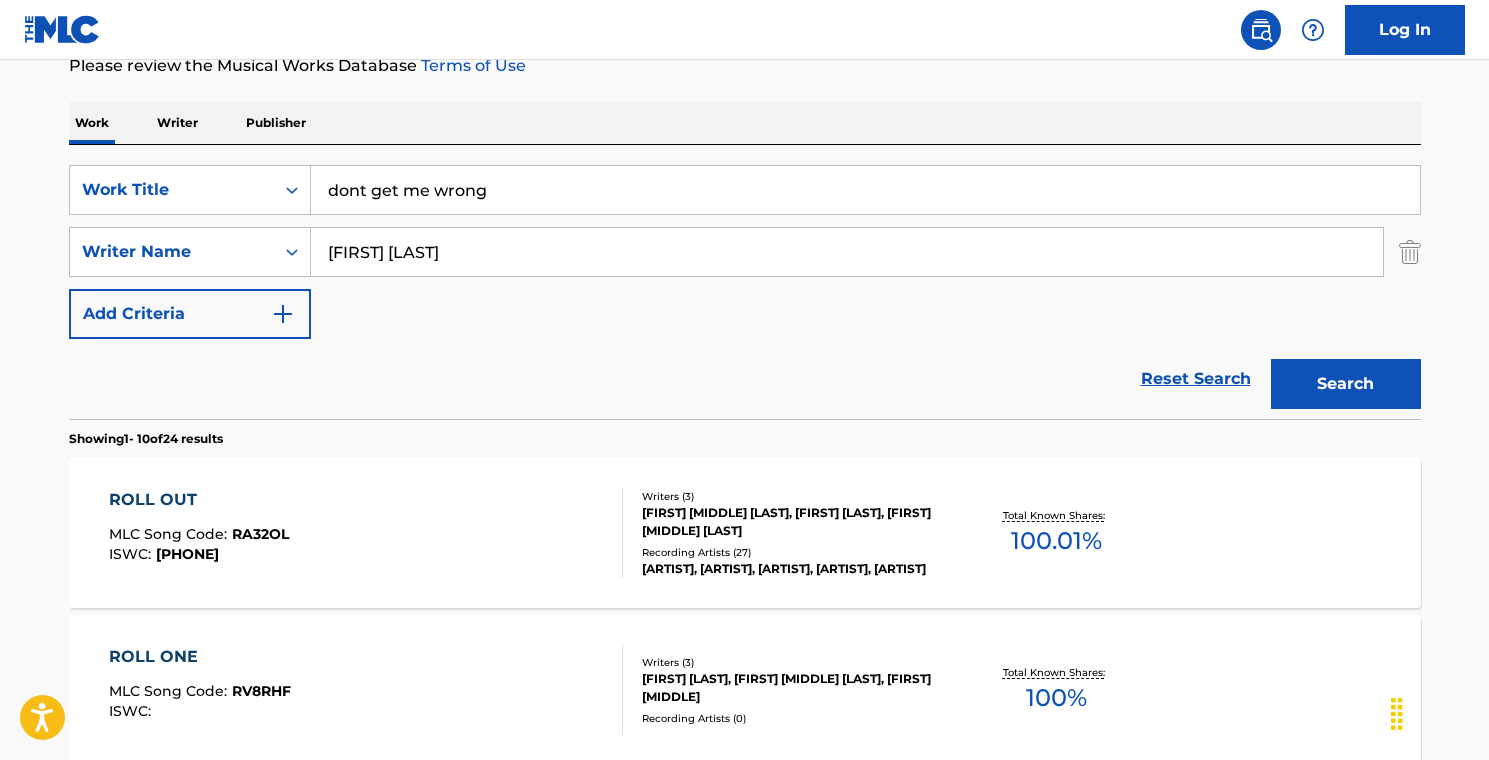 type on "dont get me wrong" 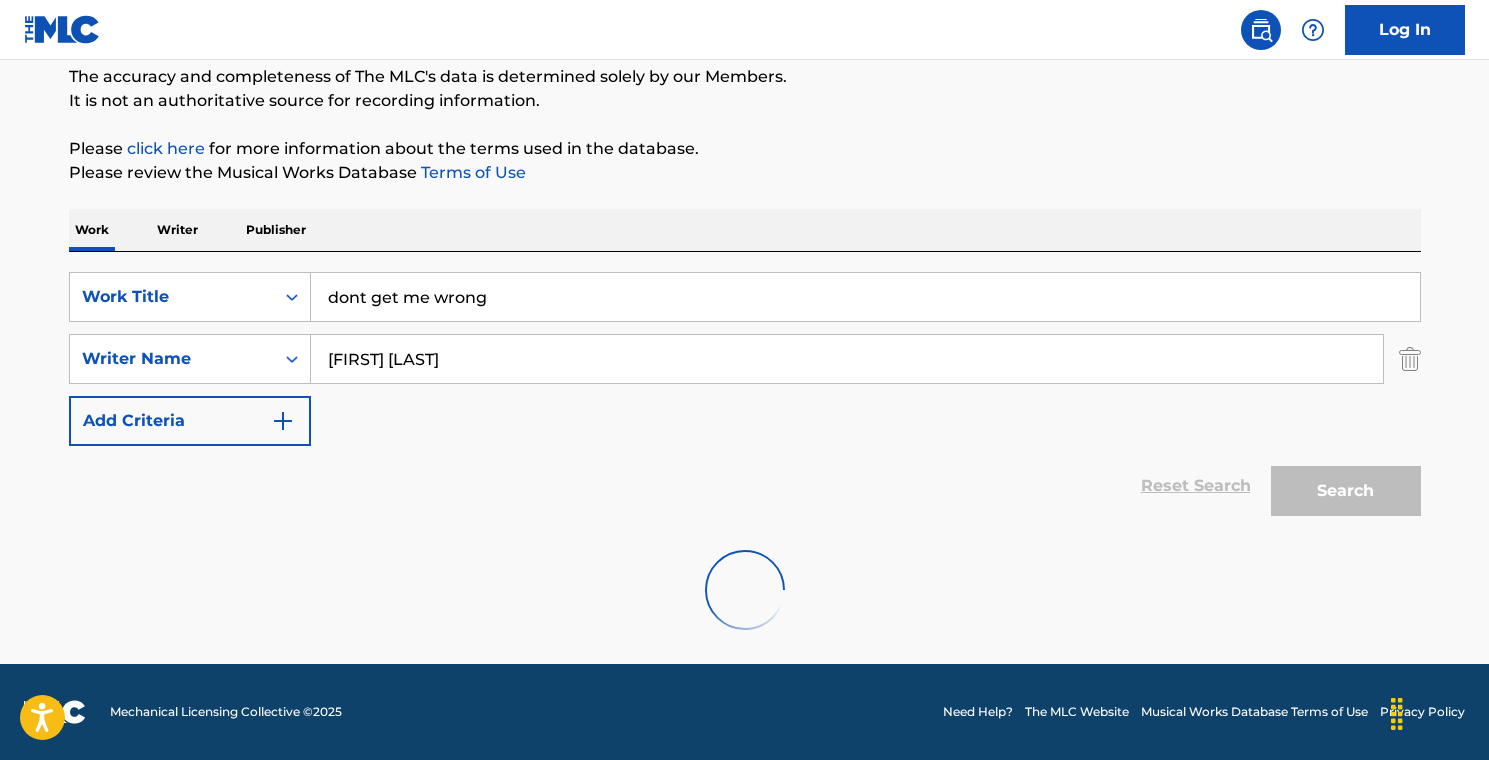 scroll, scrollTop: 280, scrollLeft: 0, axis: vertical 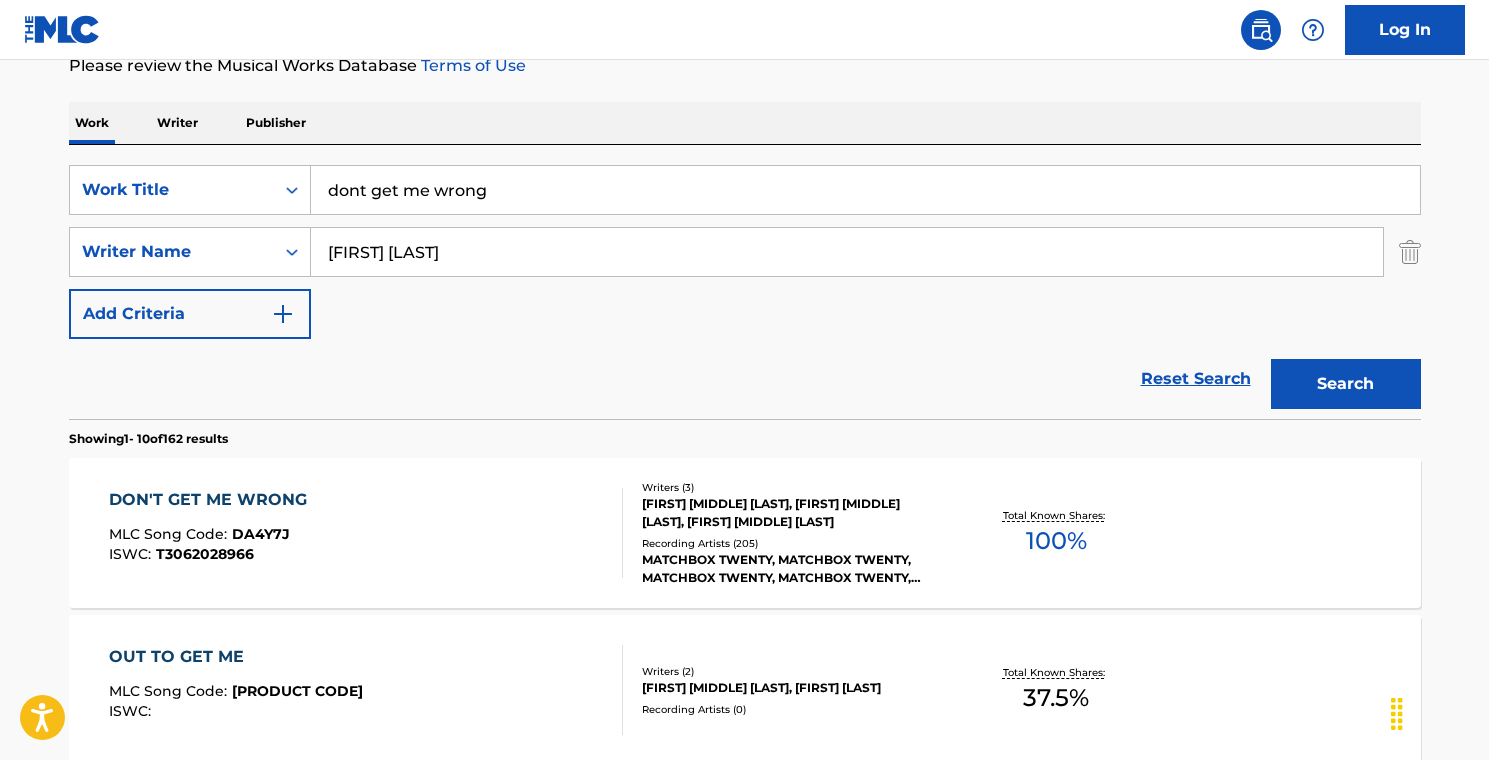 click on "[SONG] [MLC SONG CODE] : [ISWC] Writers ( 3 ) [FIRST] [MIDDLE] [LAST], [FIRST] [MIDDLE] [LAST], [FIRST] [MIDDLE] [LAST] Recording Artists ( 205 ) [ARTIST], [ARTIST], [ARTIST], [ARTIST], [ARTIST] Total Known Shares: 100 %" at bounding box center (745, 533) 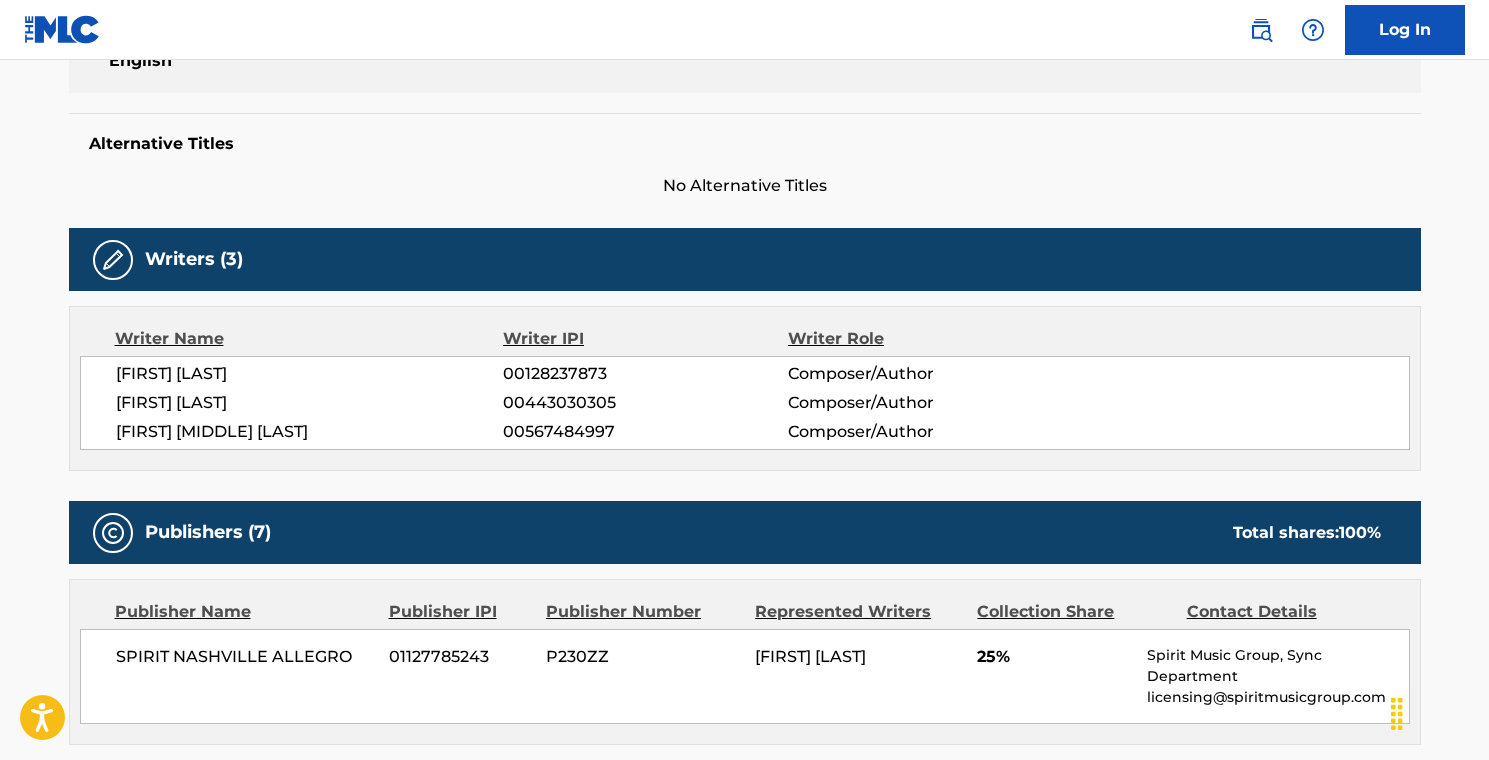 scroll, scrollTop: 0, scrollLeft: 0, axis: both 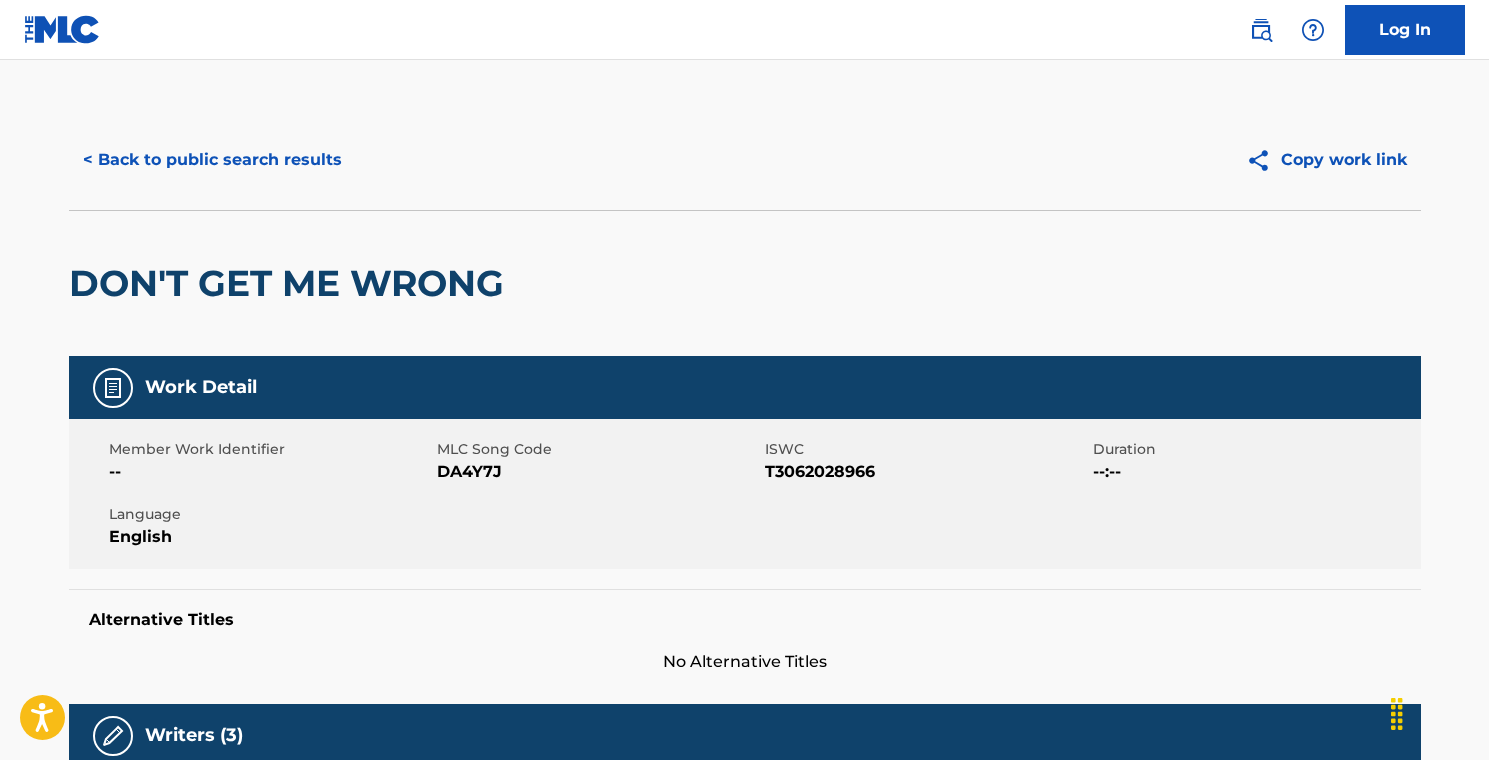 click on "< Back to public search results" at bounding box center (212, 160) 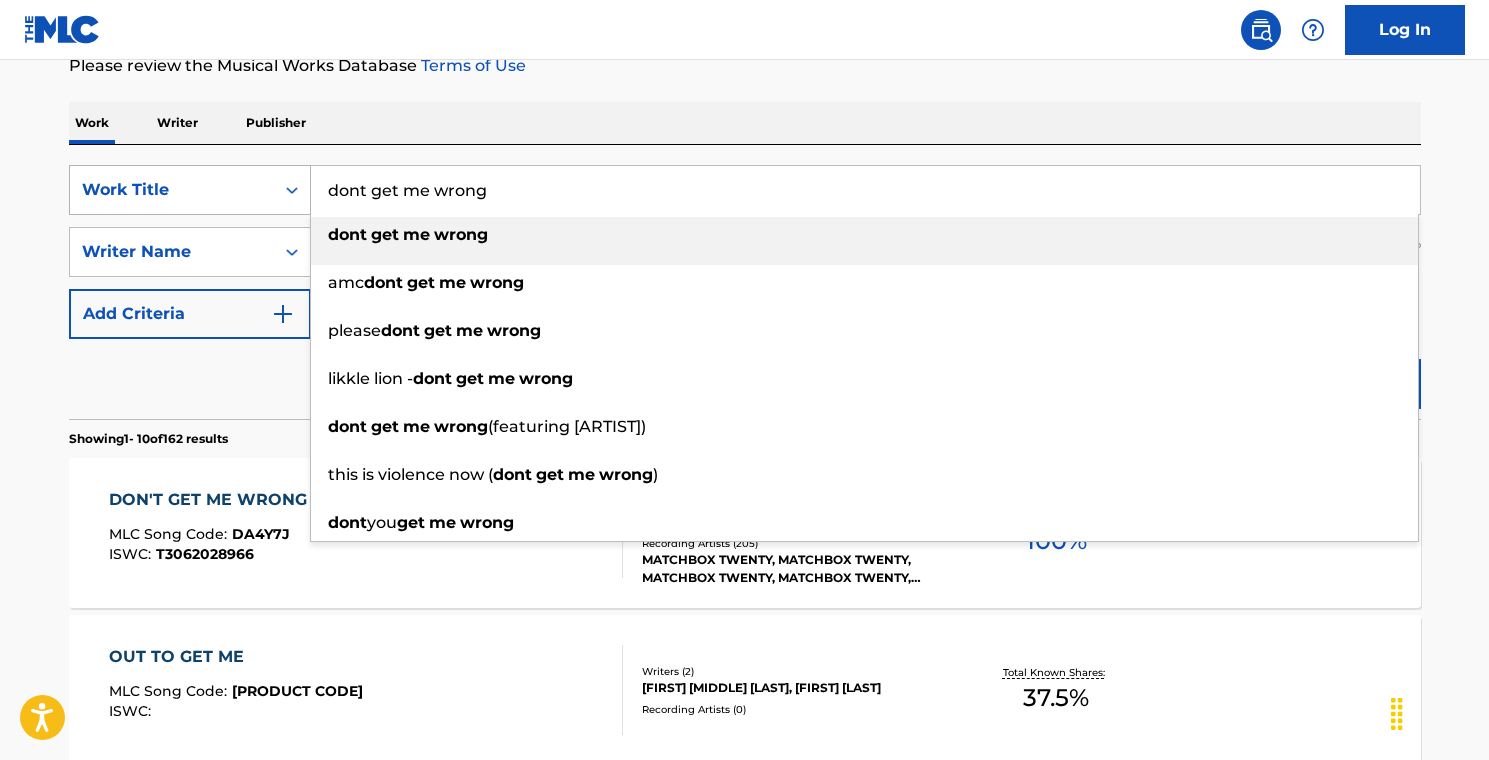 drag, startPoint x: 508, startPoint y: 186, endPoint x: 269, endPoint y: 187, distance: 239.00209 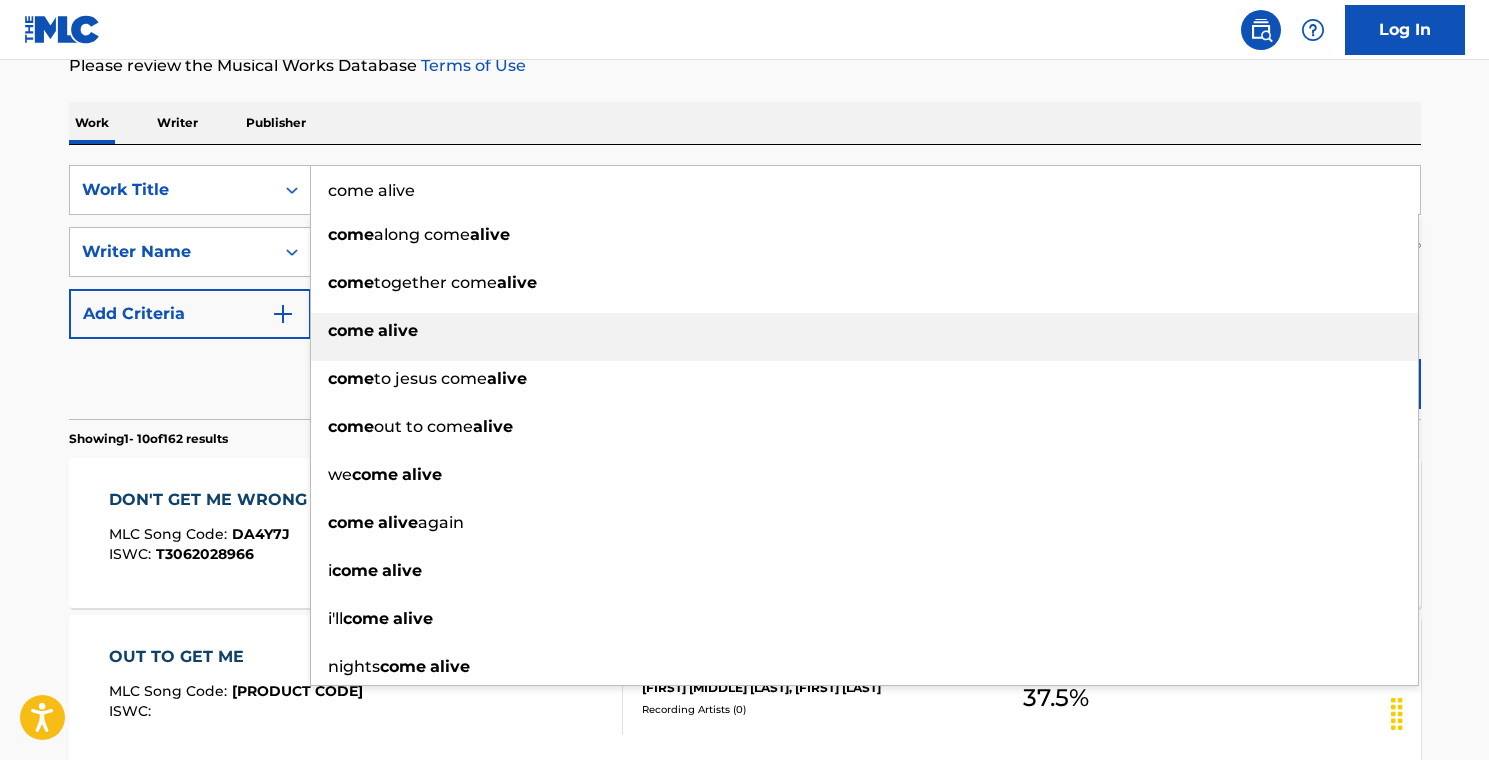 click on "come   alive" at bounding box center (864, 331) 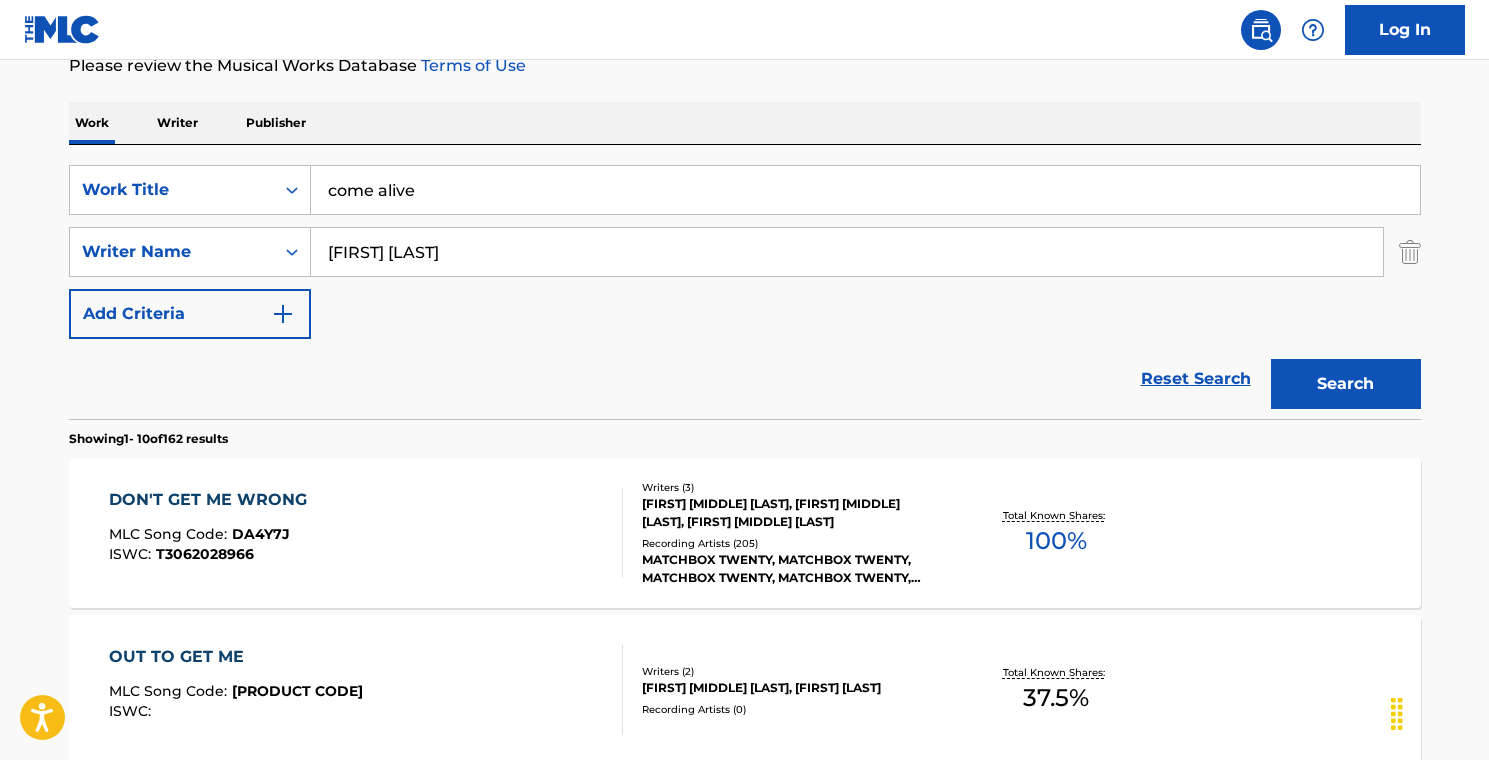 click on "Search" at bounding box center [1346, 384] 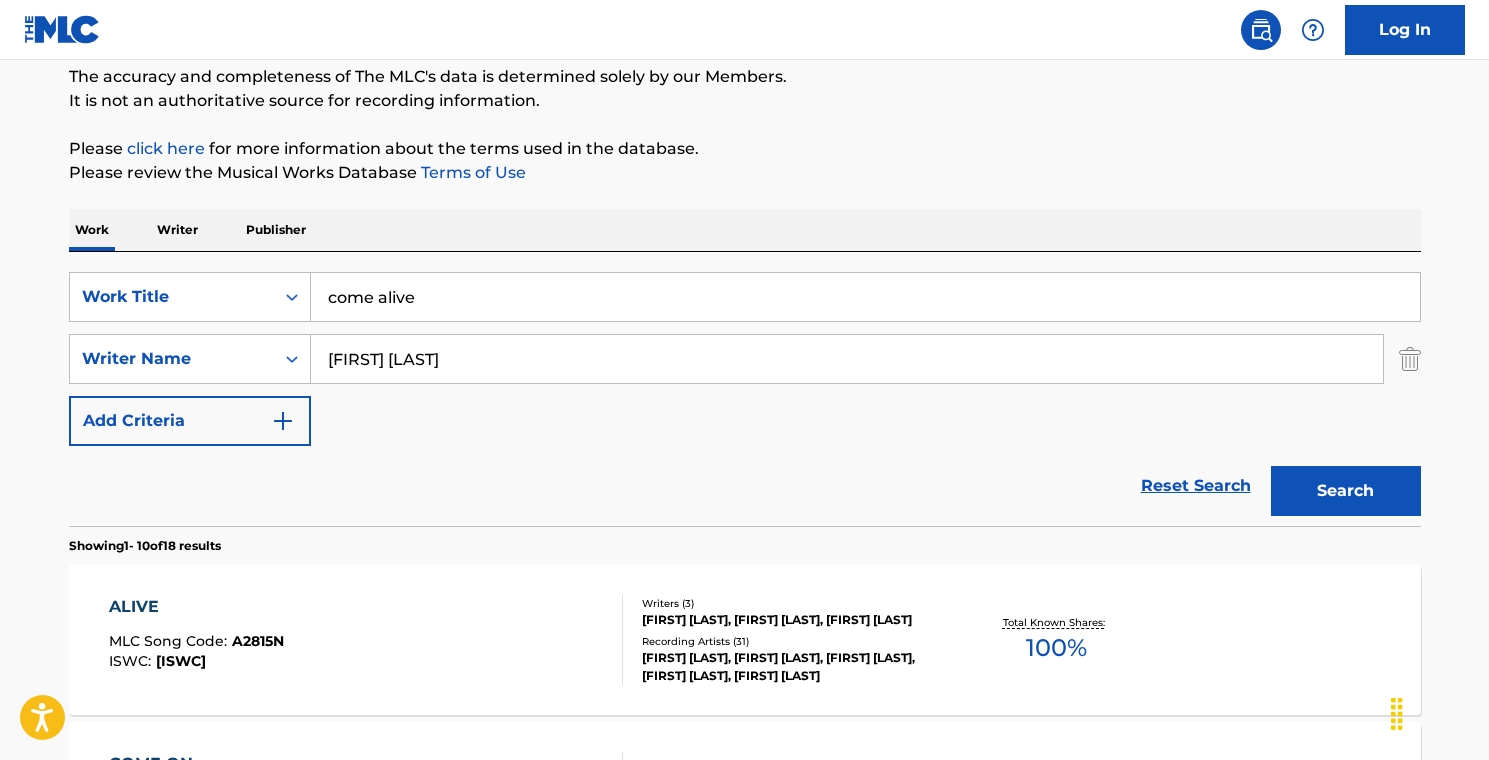 scroll, scrollTop: 280, scrollLeft: 0, axis: vertical 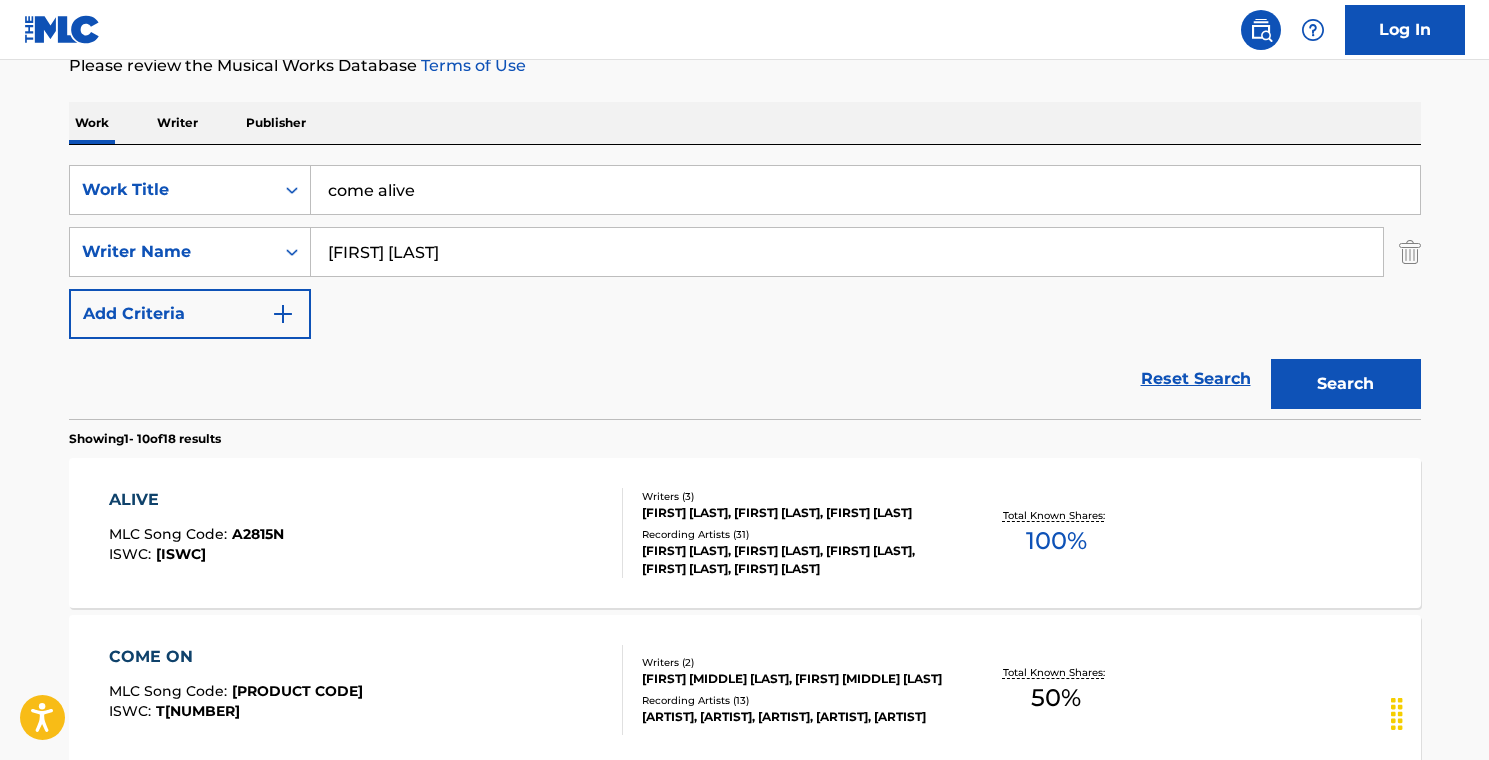 click on "Total Known Shares: 100 %" at bounding box center [1056, 533] 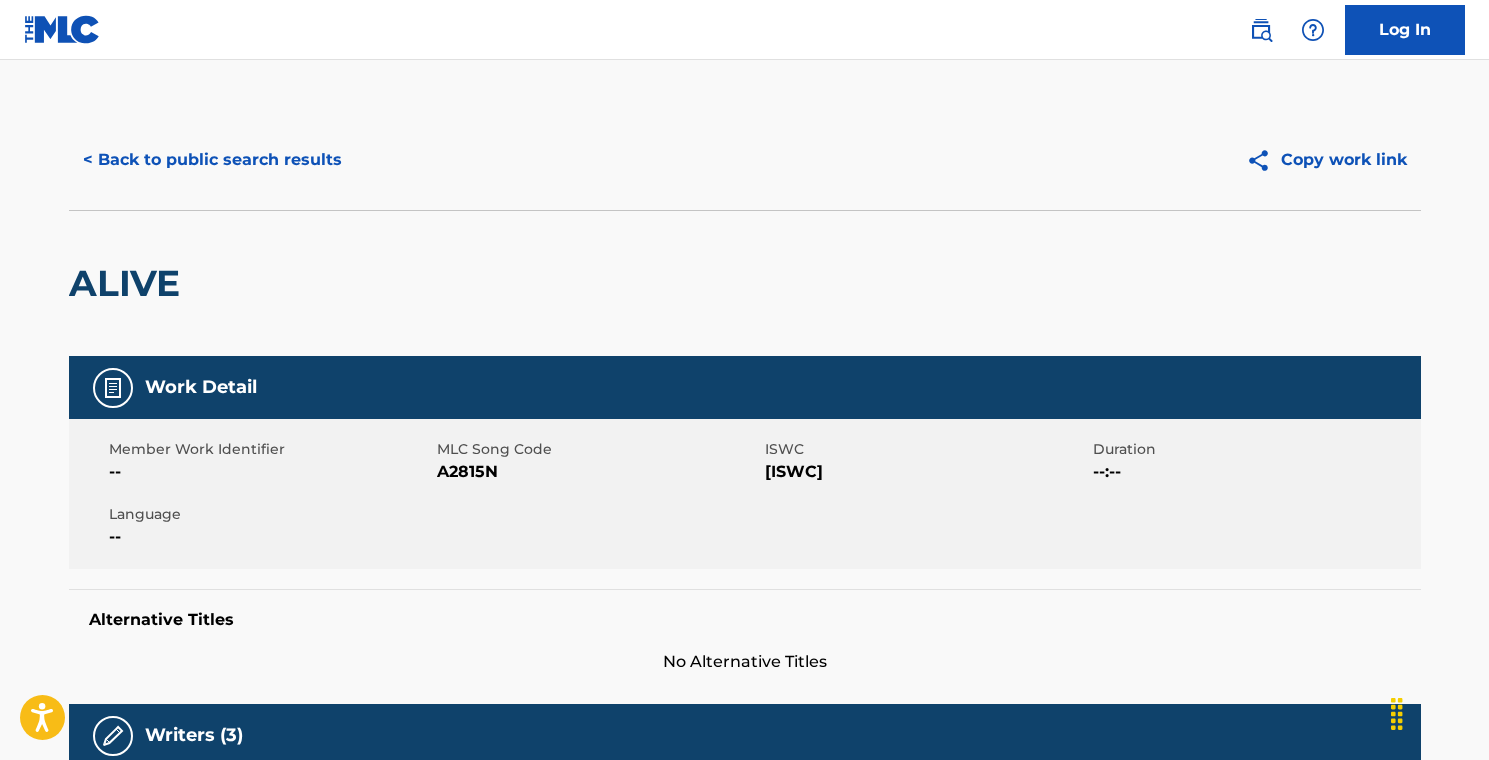scroll, scrollTop: 0, scrollLeft: 0, axis: both 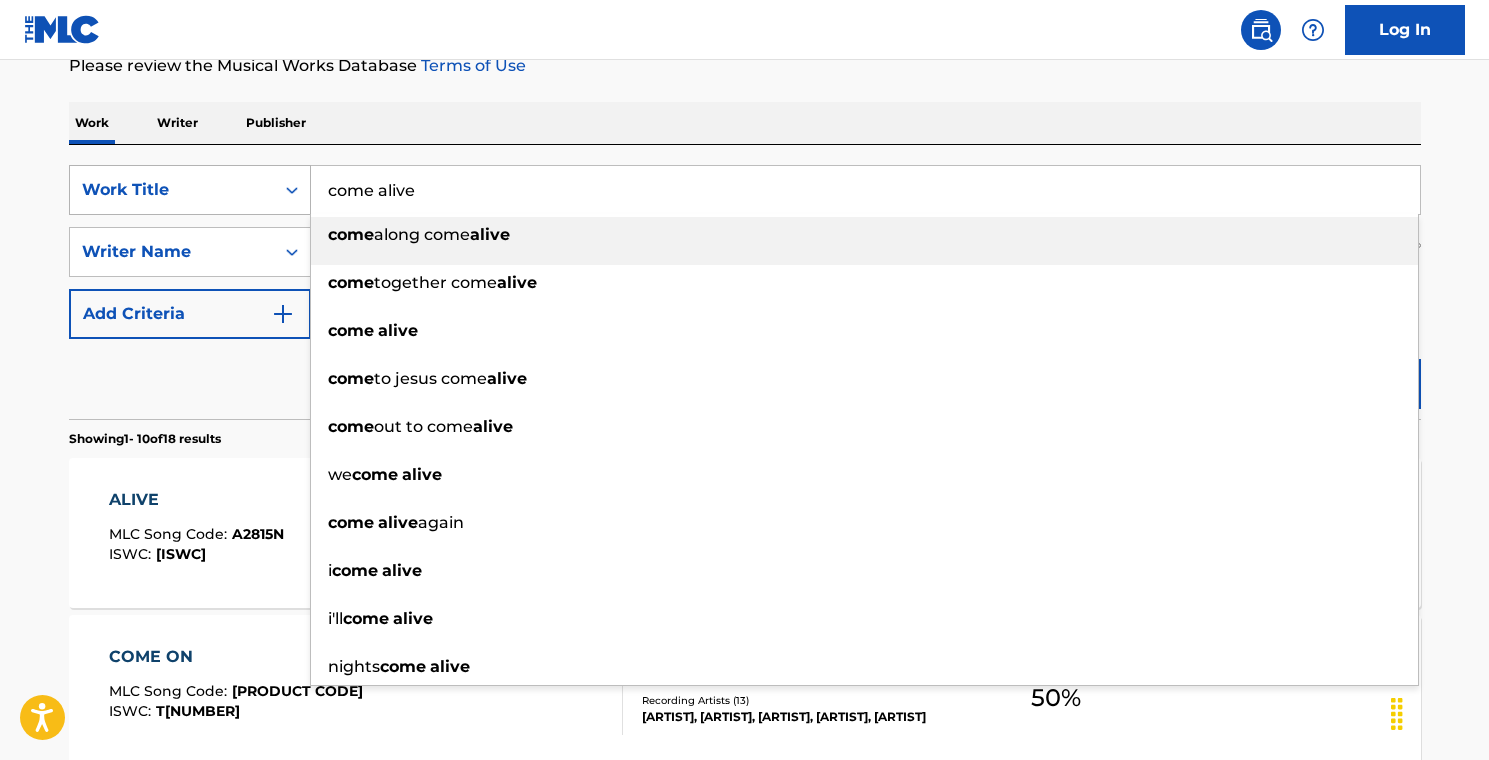 drag, startPoint x: 440, startPoint y: 188, endPoint x: 288, endPoint y: 188, distance: 152 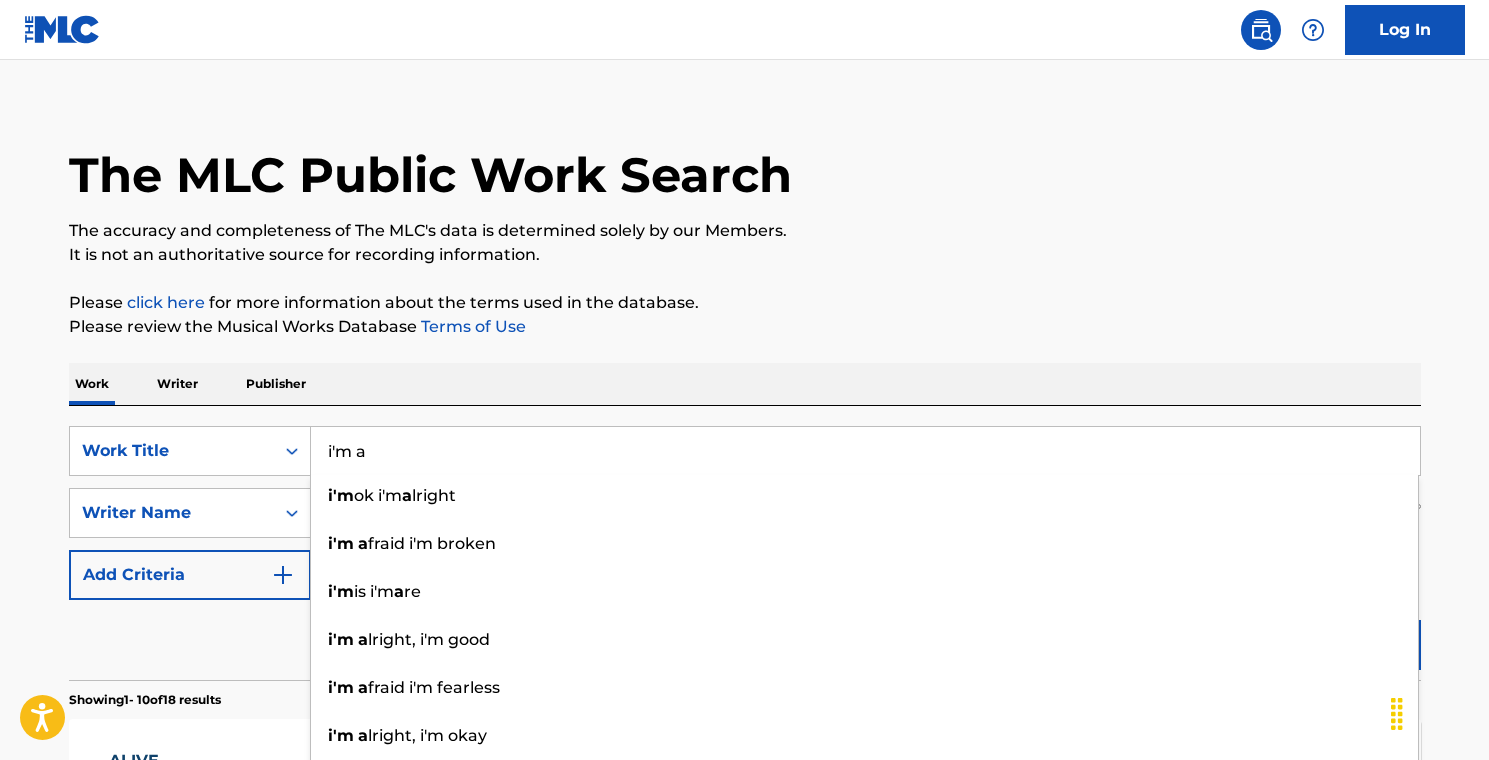 scroll, scrollTop: 0, scrollLeft: 0, axis: both 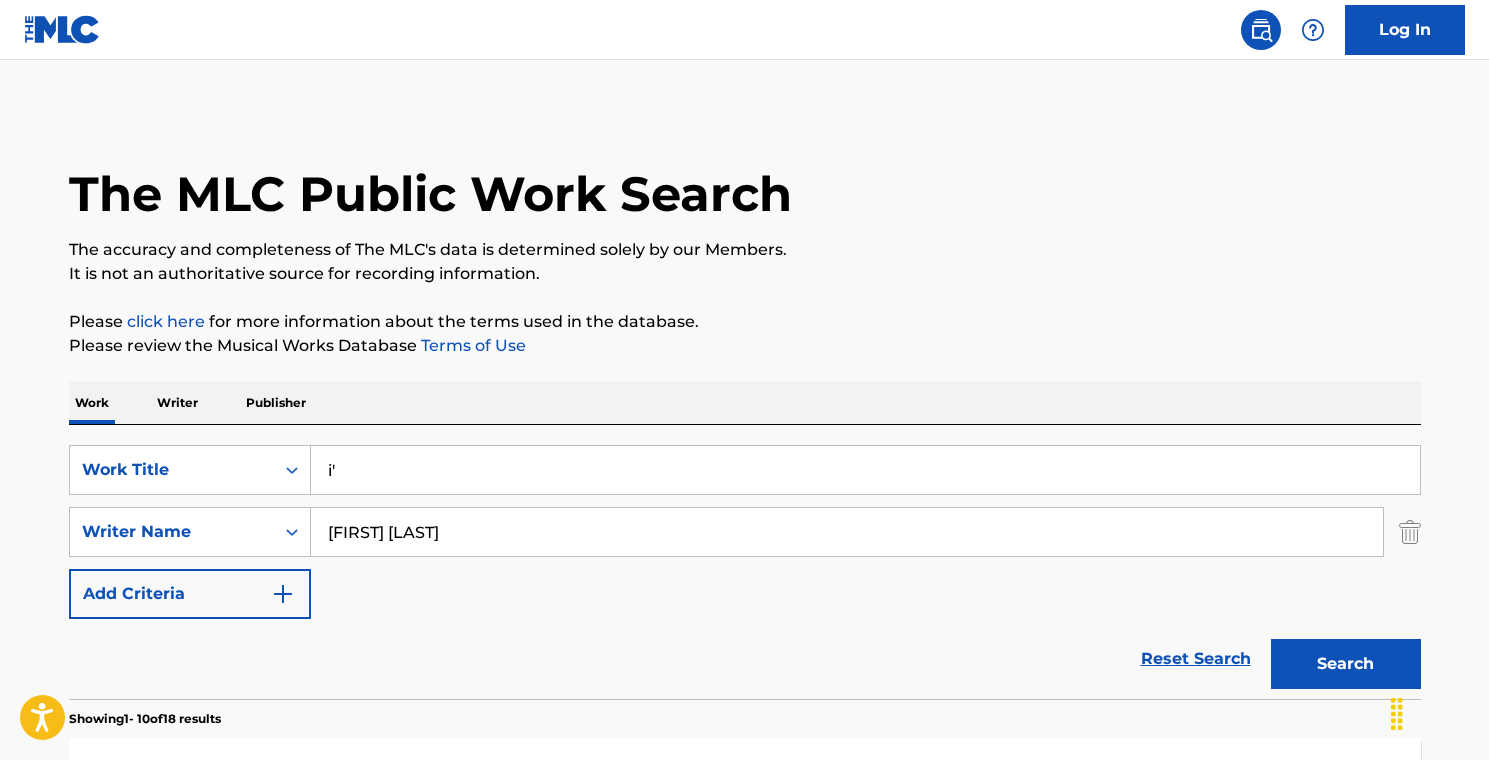 type on "i" 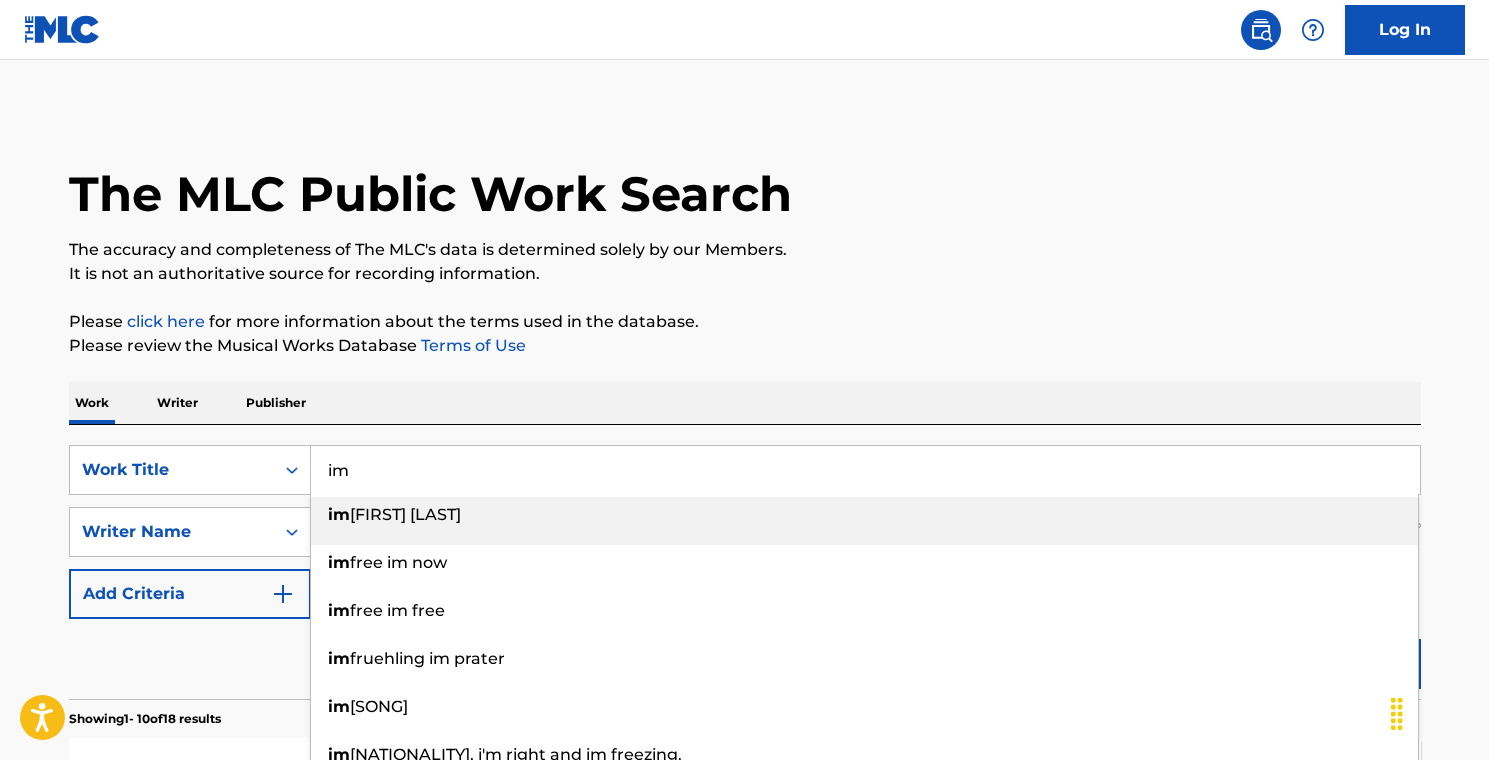 type on "i" 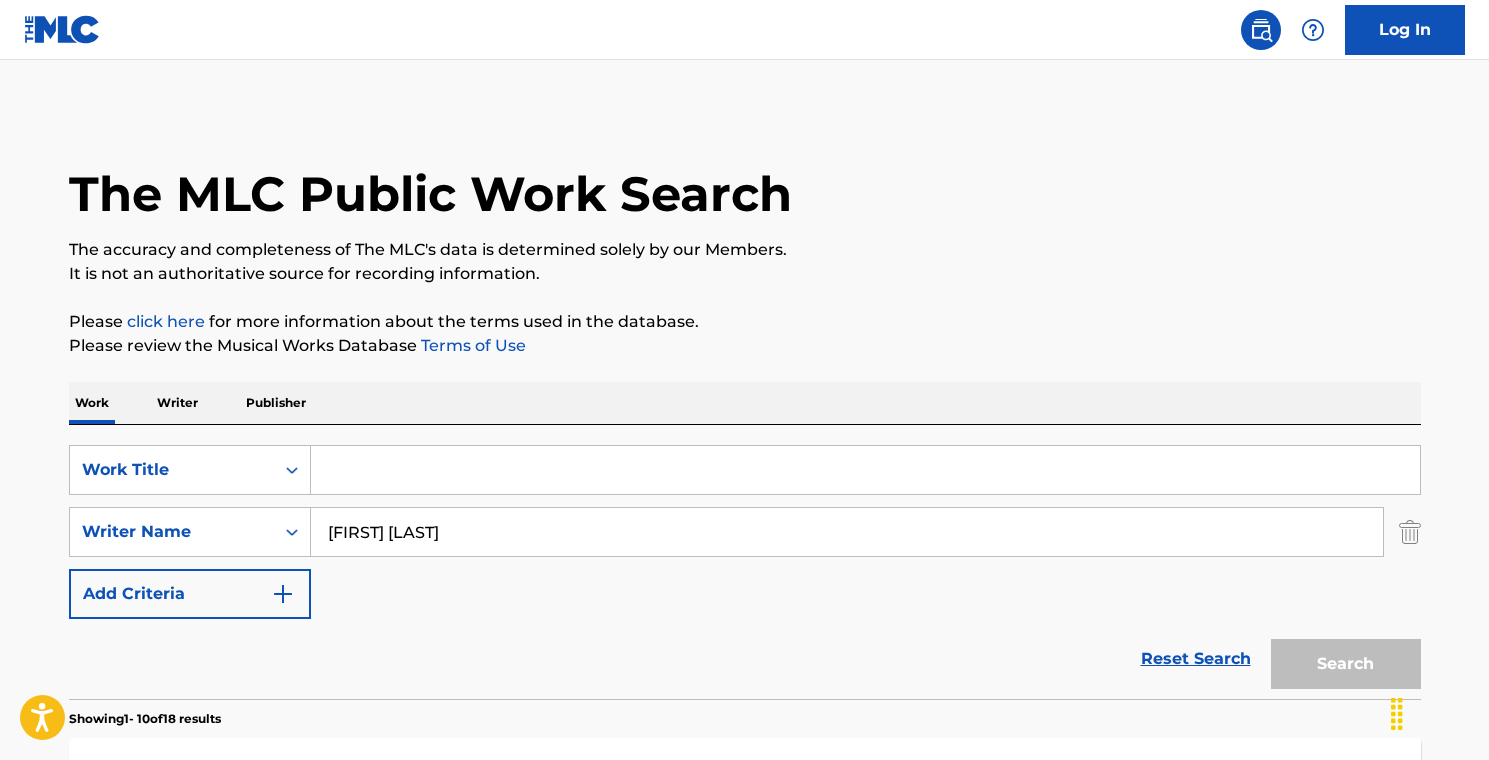 click at bounding box center (865, 470) 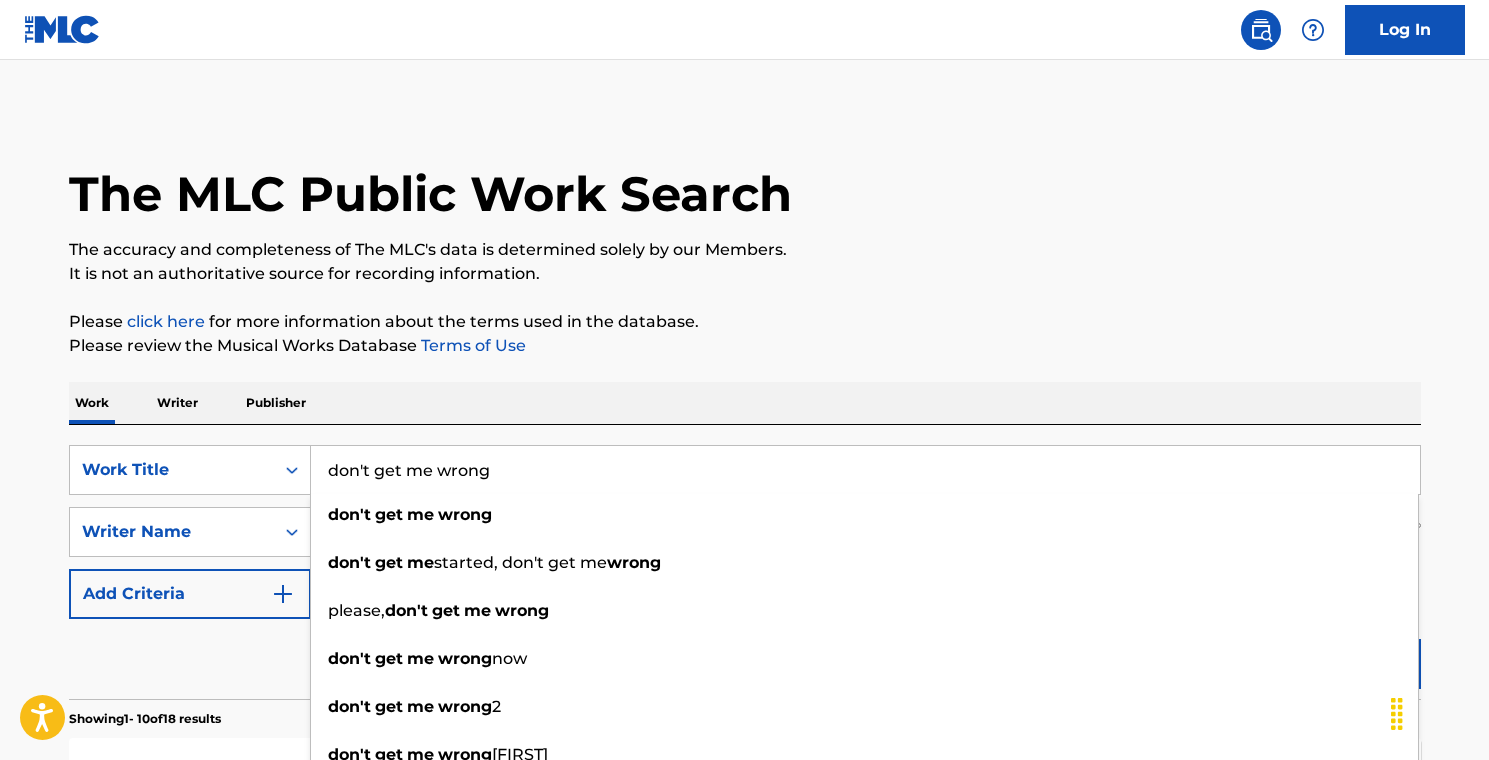 click on "don't get me wrong" at bounding box center [865, 470] 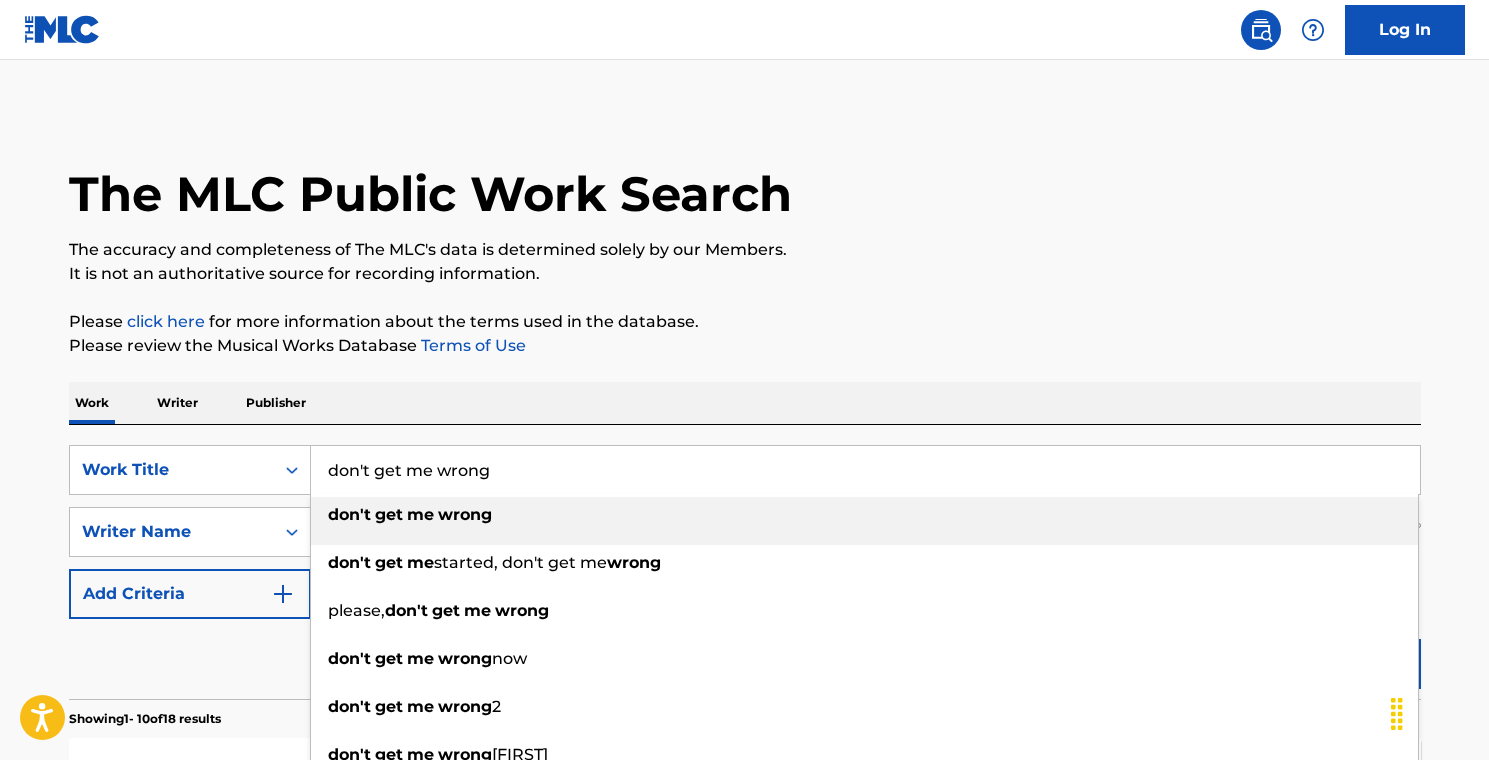 type on "don't get me wrong" 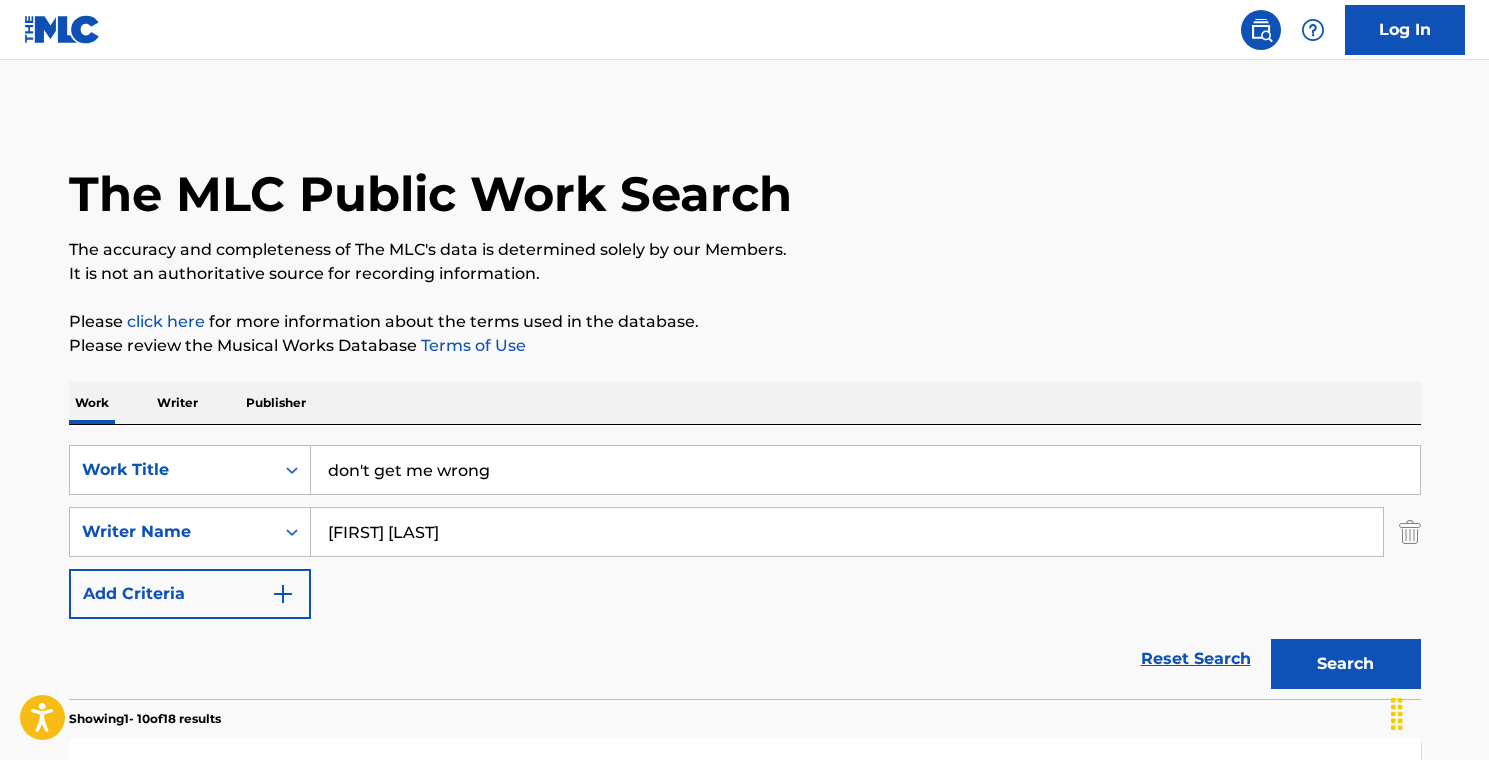click on "Search" at bounding box center [1346, 664] 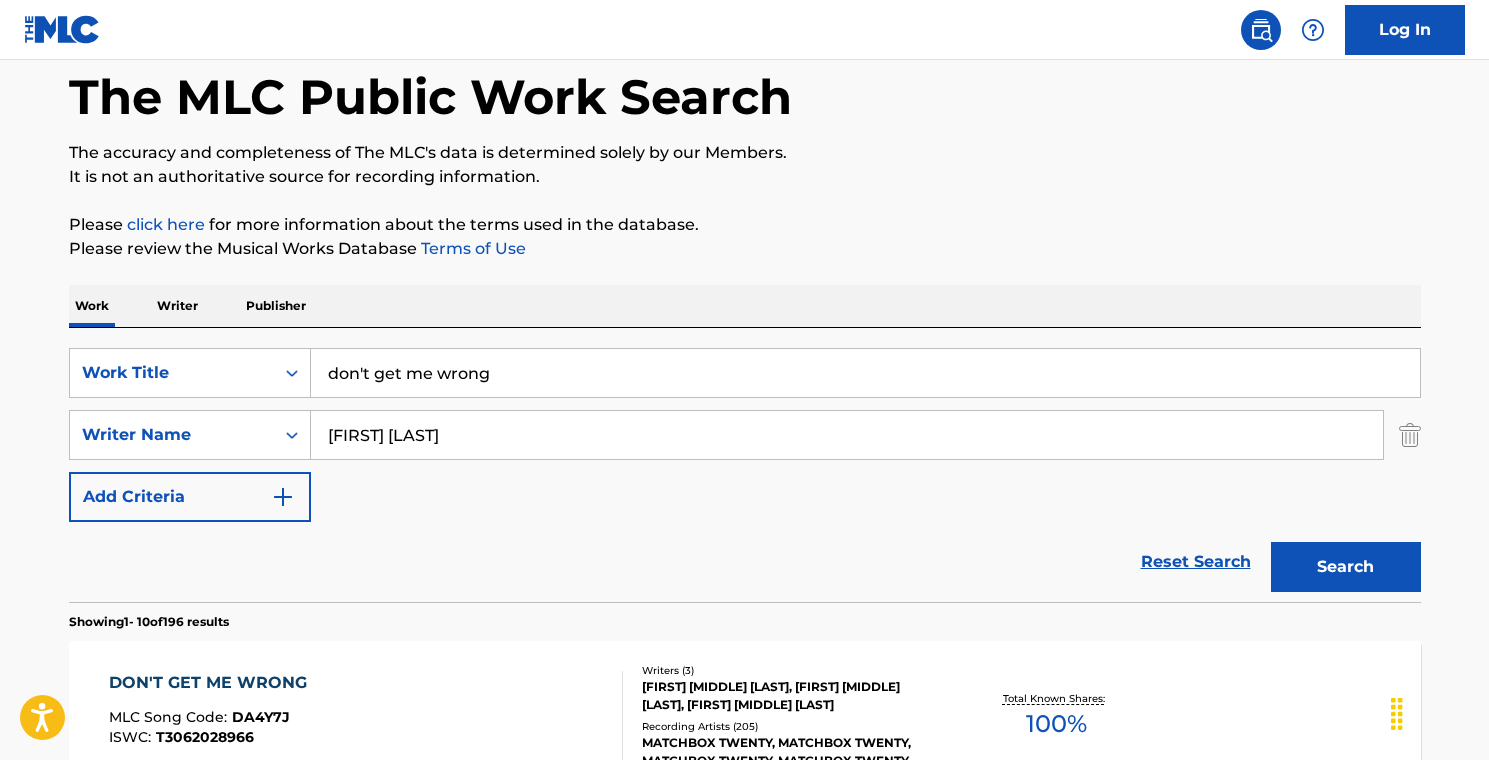 scroll, scrollTop: 276, scrollLeft: 0, axis: vertical 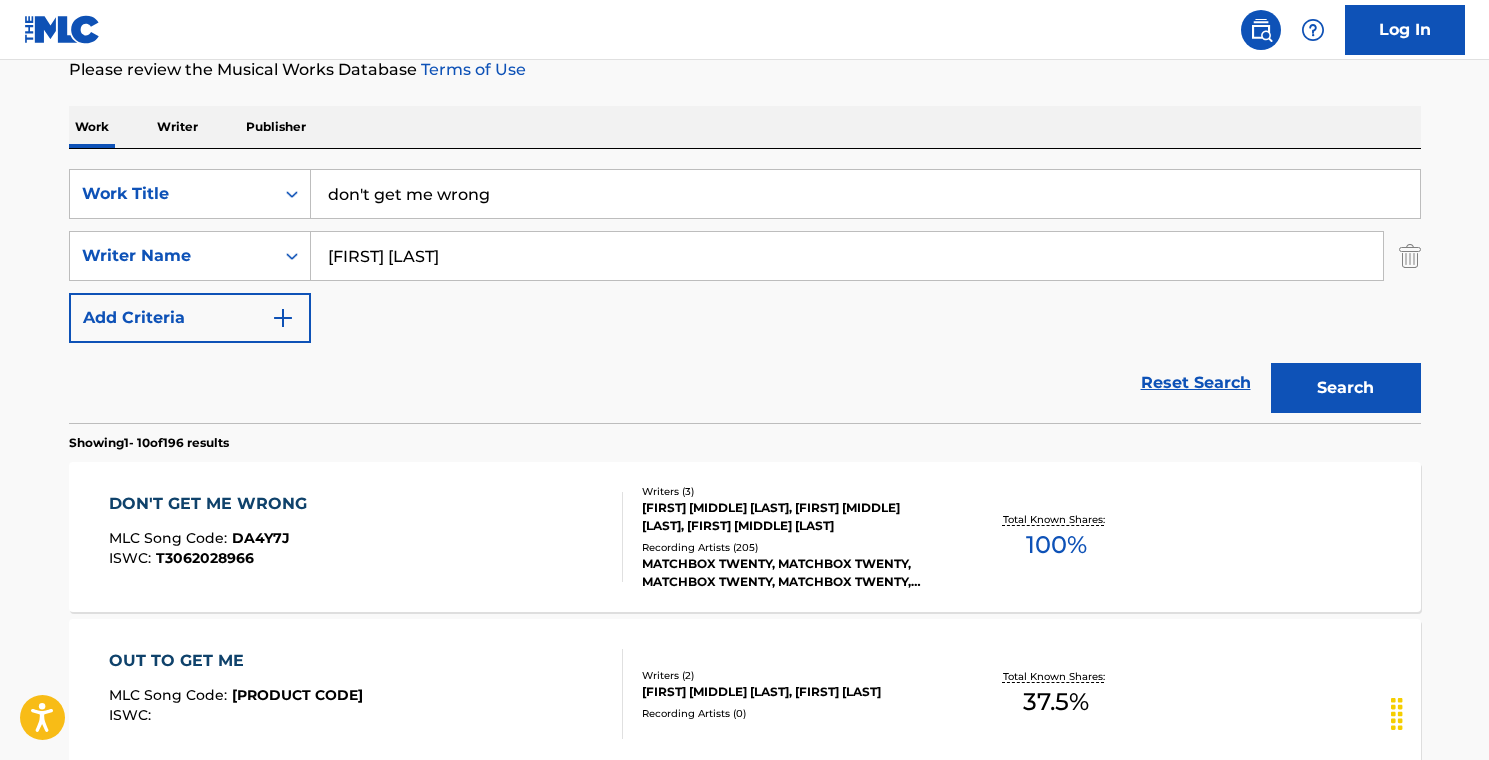 click on "[SONG] [MLC SONG CODE] : [ISWC] Writers ( 3 ) [FIRST] [MIDDLE] [LAST], [FIRST] [MIDDLE] [LAST], [FIRST] [MIDDLE] [LAST] Recording Artists ( 205 ) [ARTIST], [ARTIST], [ARTIST], [ARTIST], [ARTIST] Total Known Shares: 100 %" at bounding box center (745, 537) 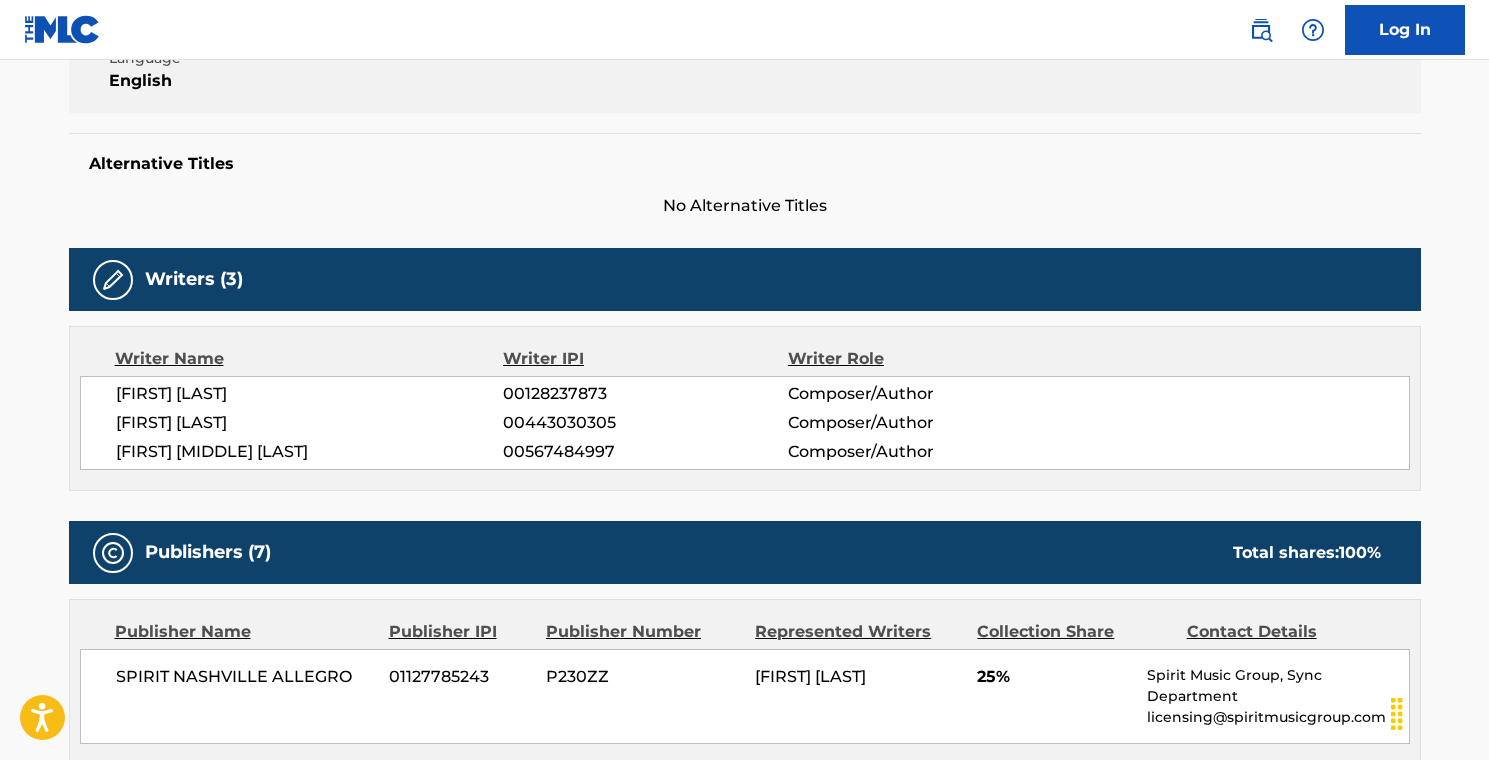 scroll, scrollTop: 0, scrollLeft: 0, axis: both 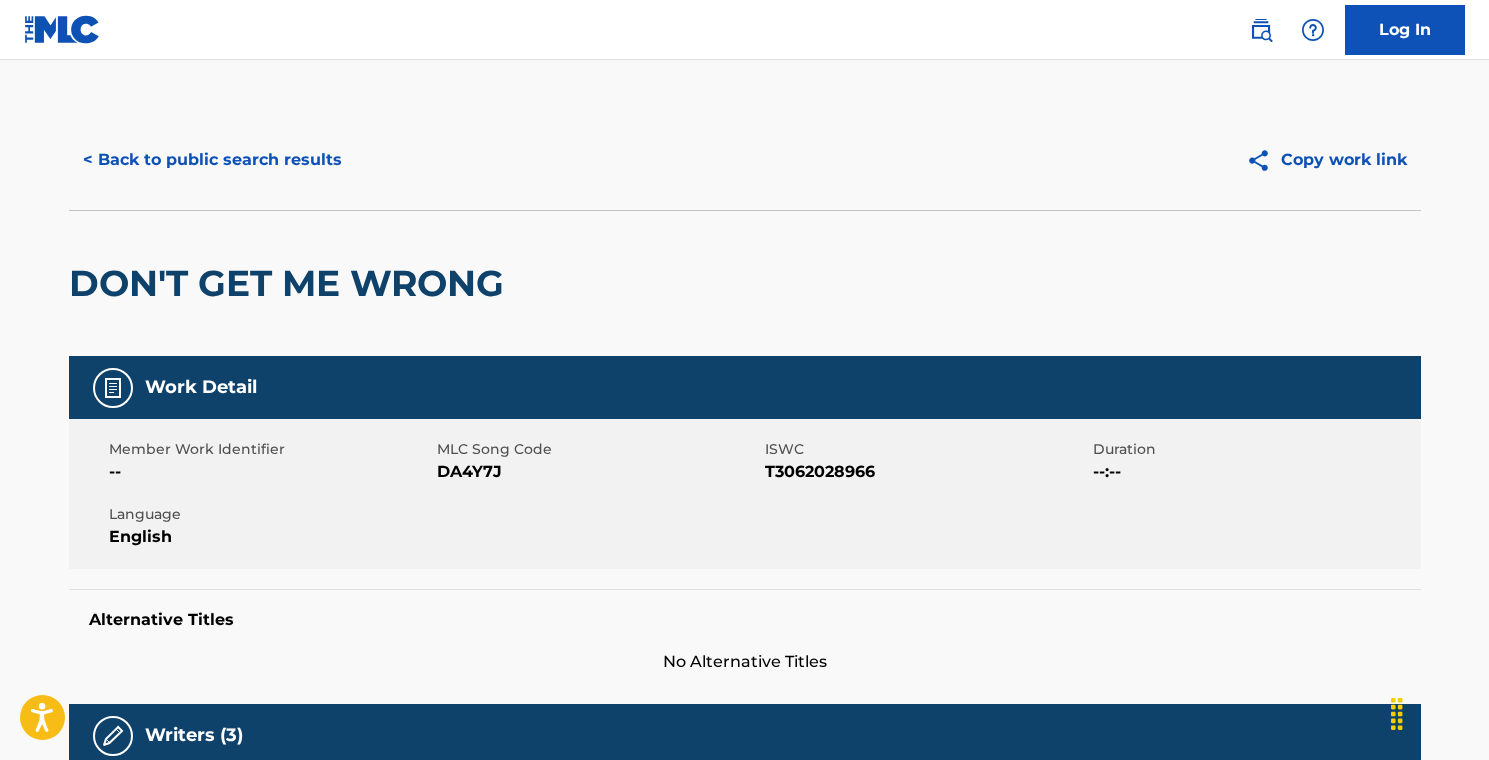 click on "< Back to public search results" at bounding box center (212, 160) 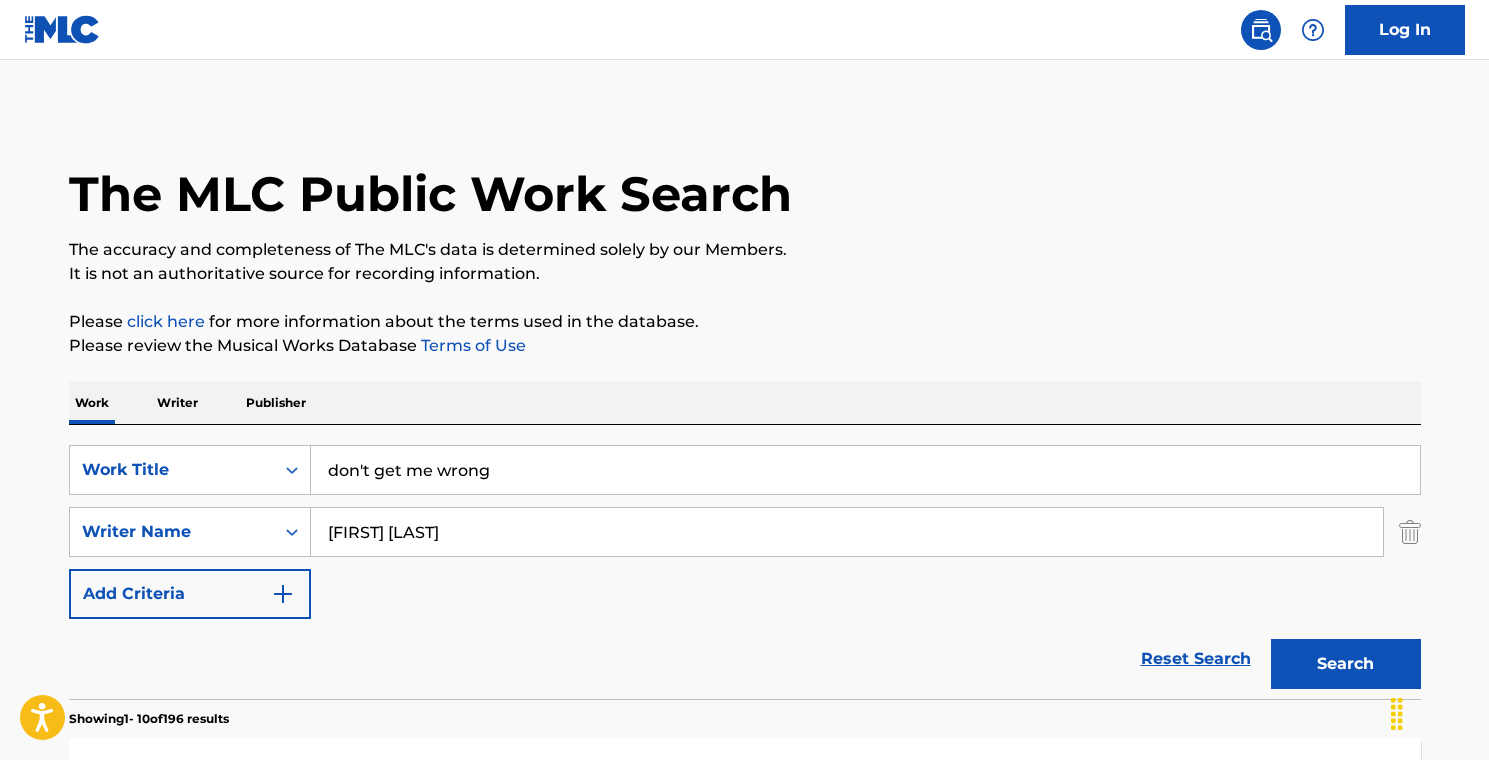 scroll, scrollTop: 276, scrollLeft: 0, axis: vertical 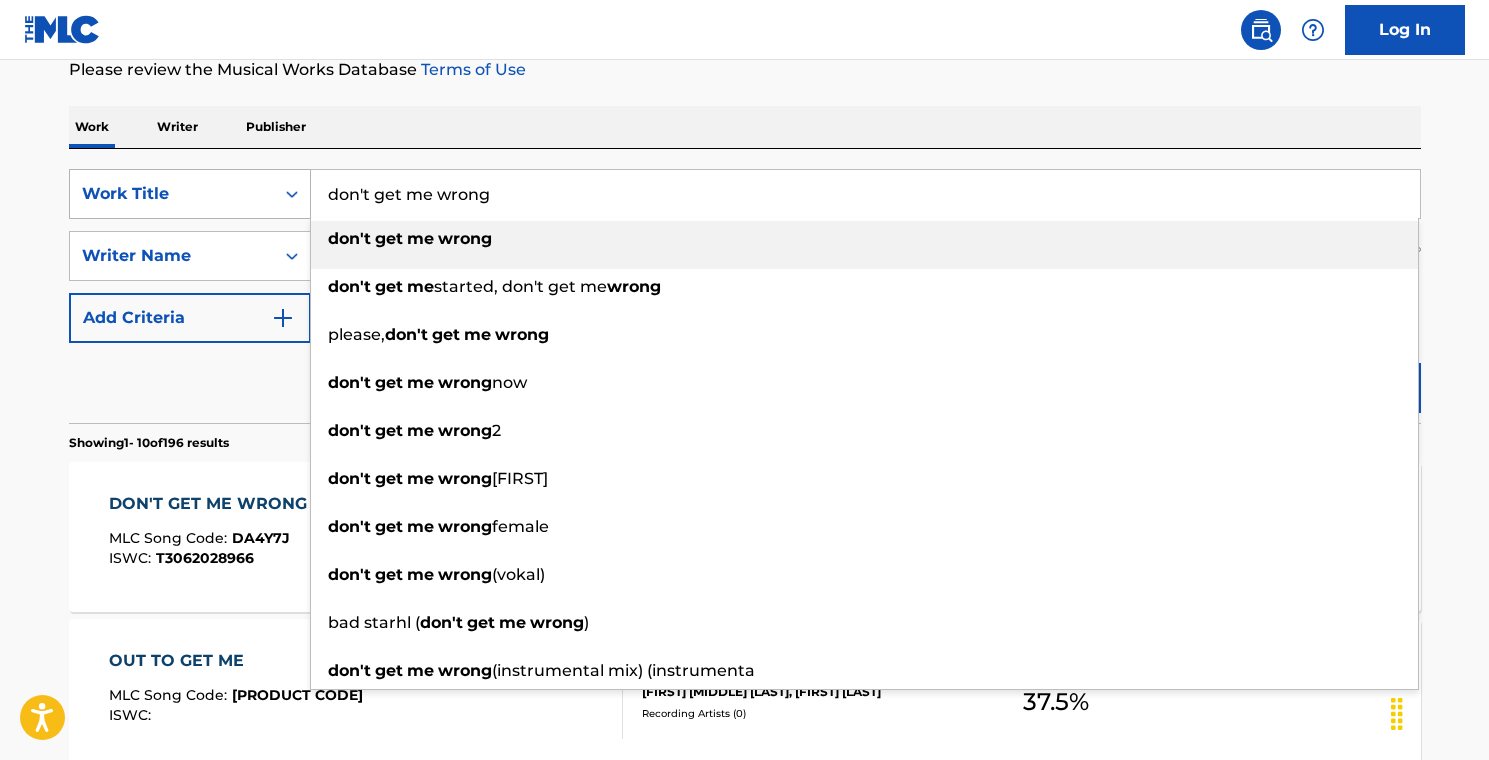 drag, startPoint x: 514, startPoint y: 211, endPoint x: 304, endPoint y: 182, distance: 211.99292 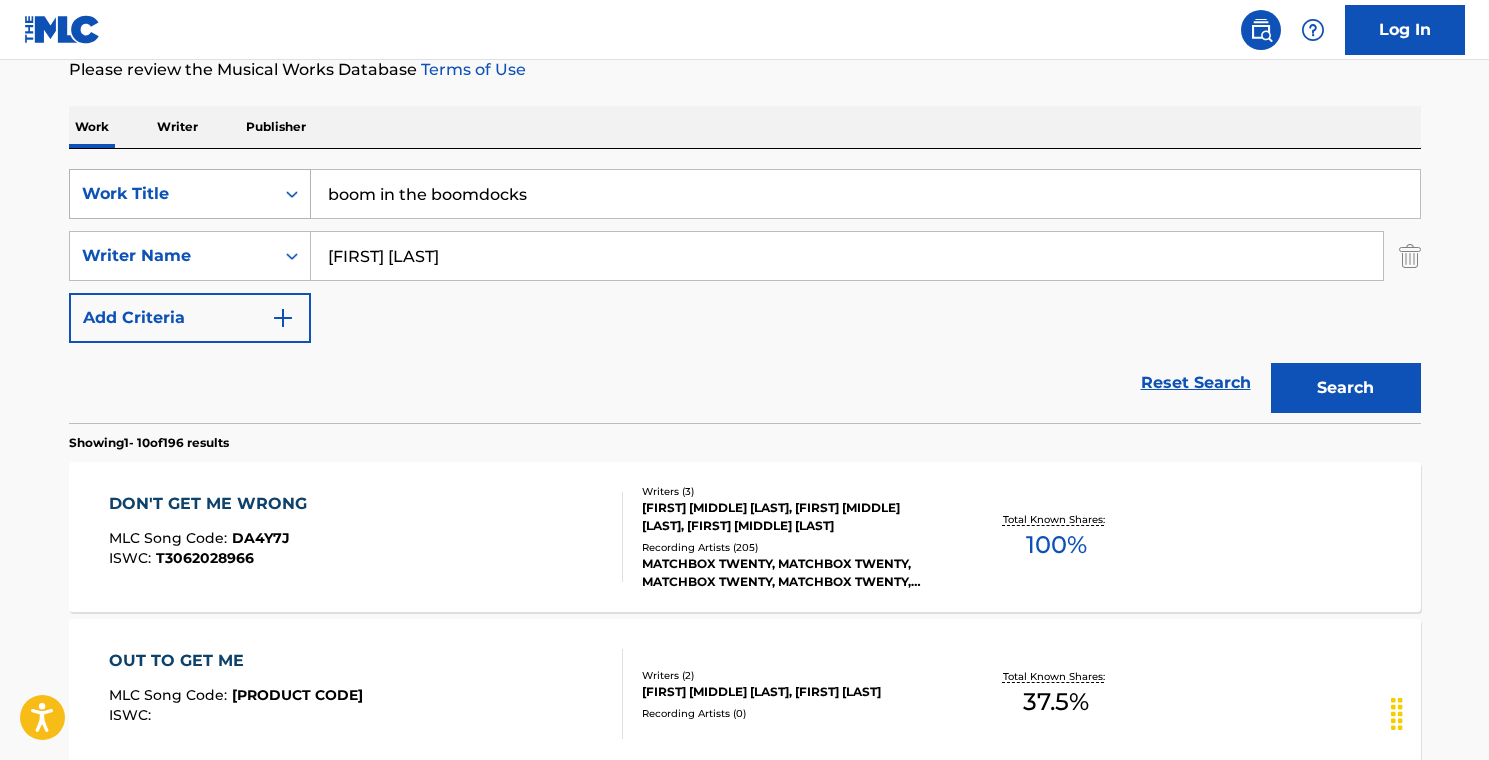 click on "Search" at bounding box center (1346, 388) 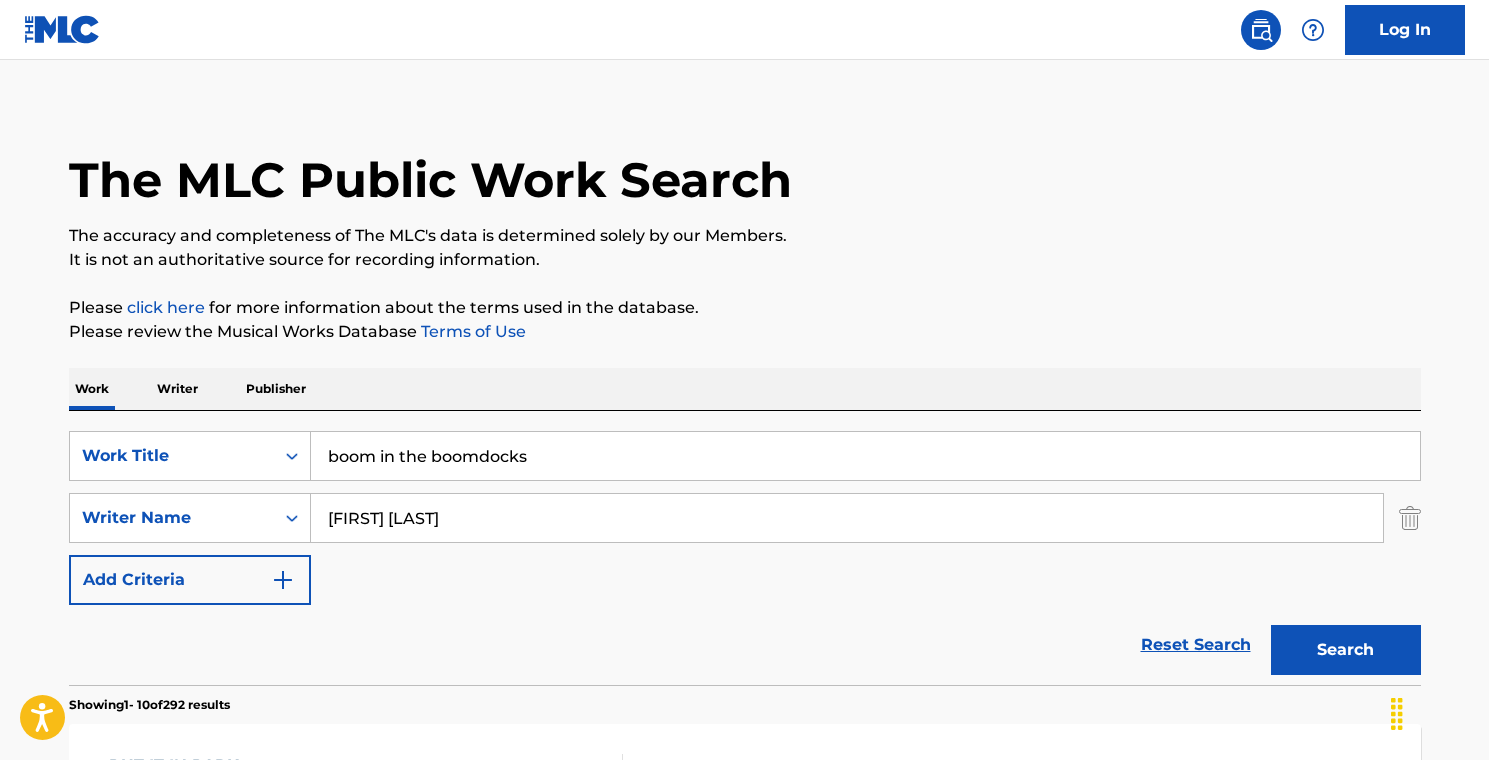 scroll, scrollTop: 0, scrollLeft: 0, axis: both 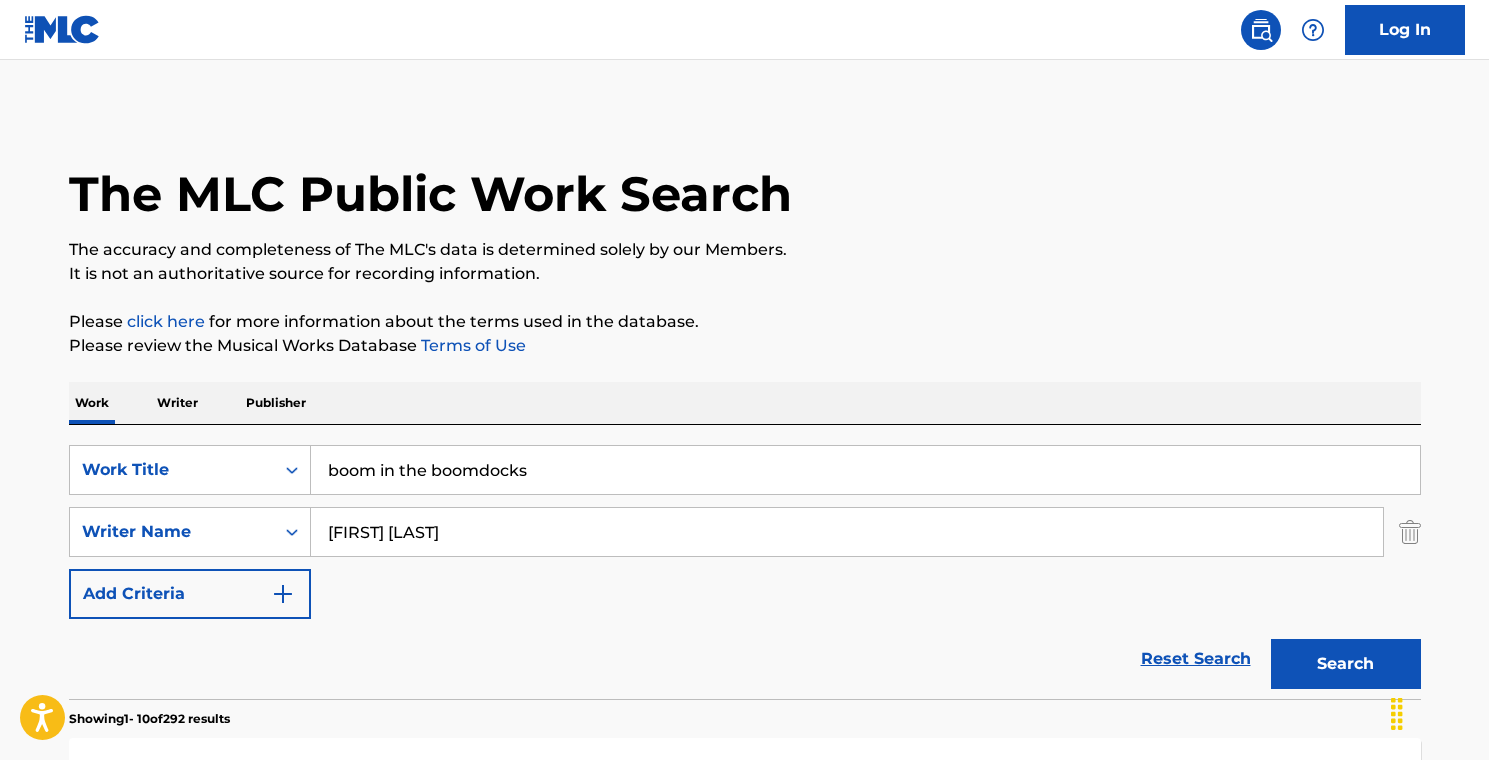 click on "boom in the boomdocks" at bounding box center (865, 470) 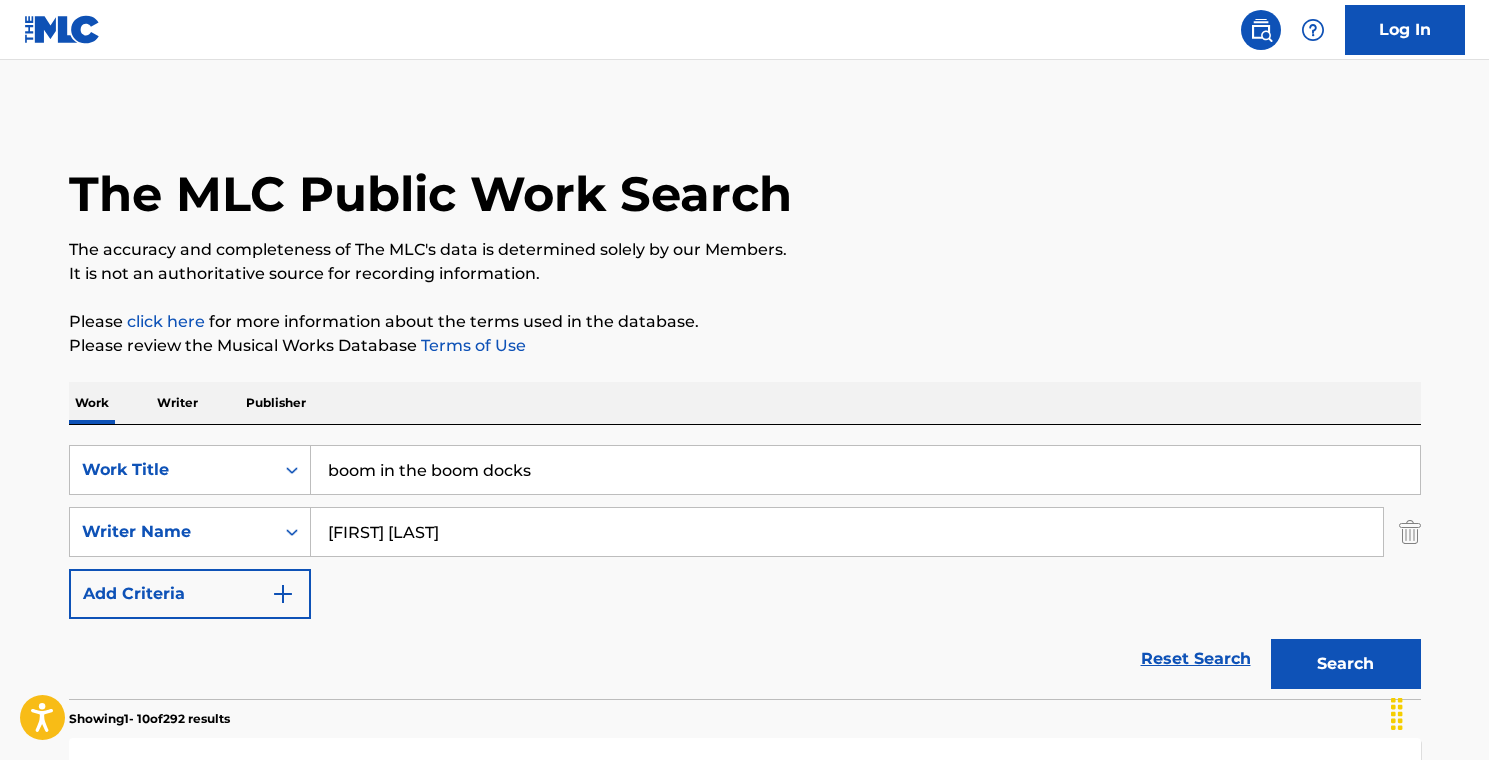click on "boom in the boom docks" at bounding box center (865, 470) 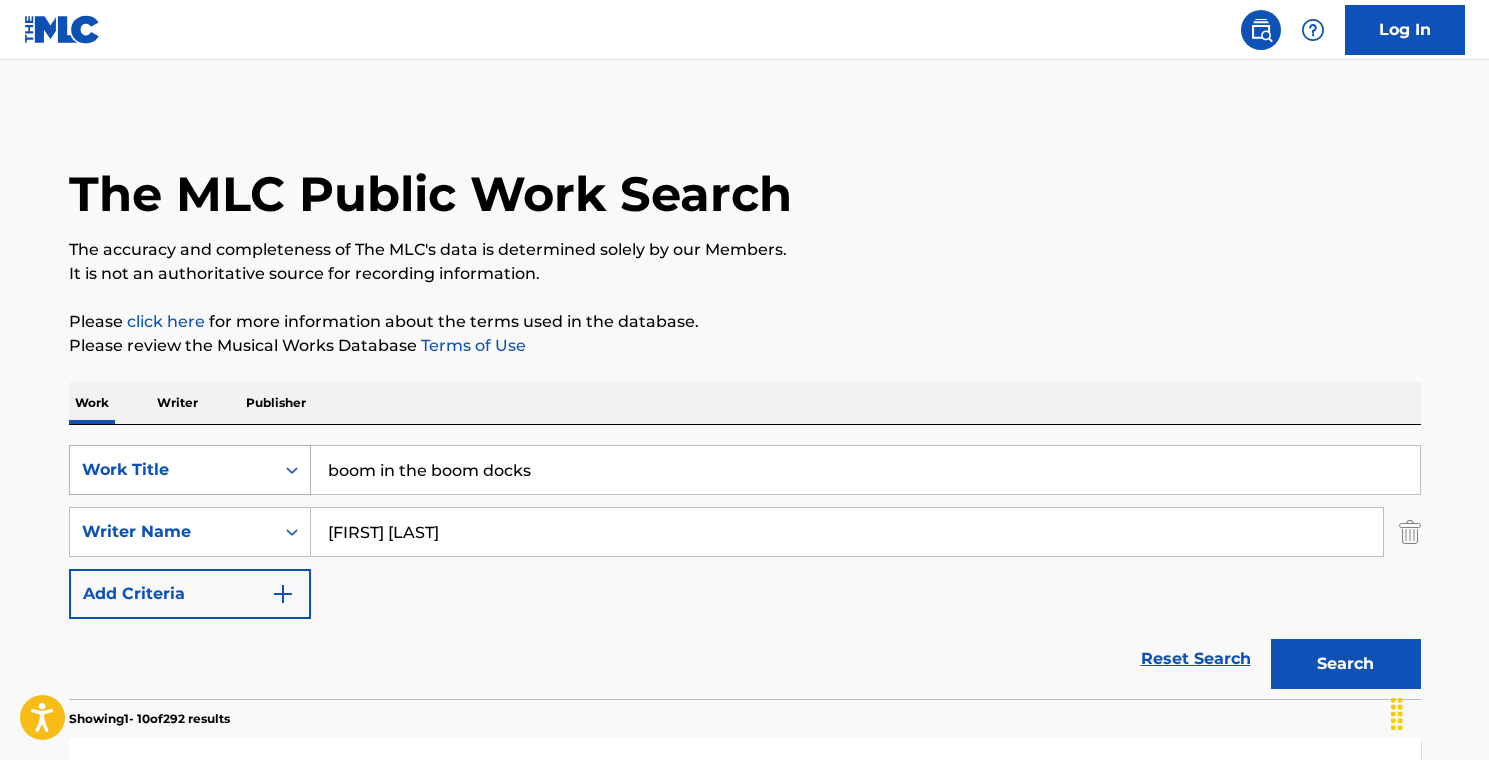 drag, startPoint x: 550, startPoint y: 473, endPoint x: 269, endPoint y: 470, distance: 281.01602 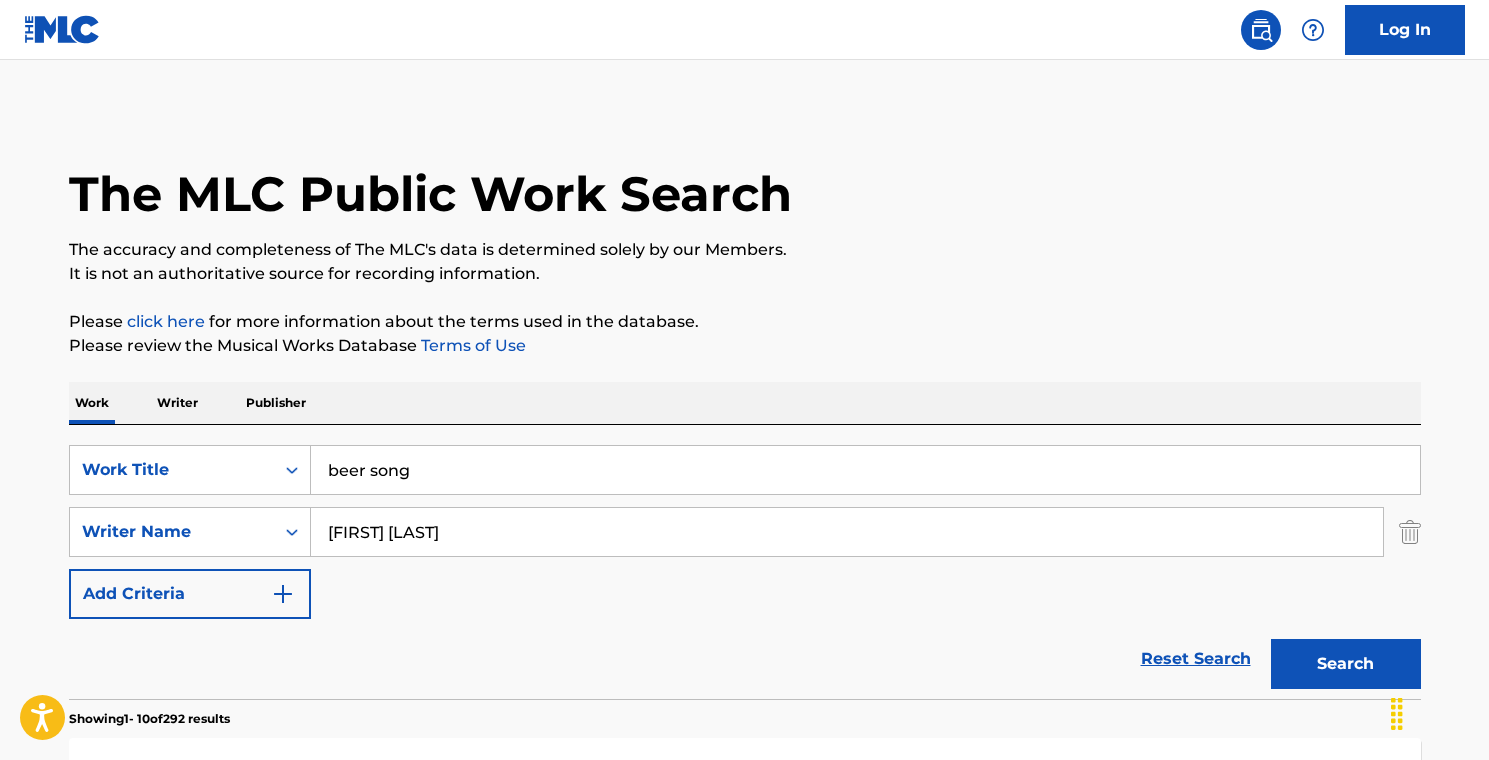 type on "beer song" 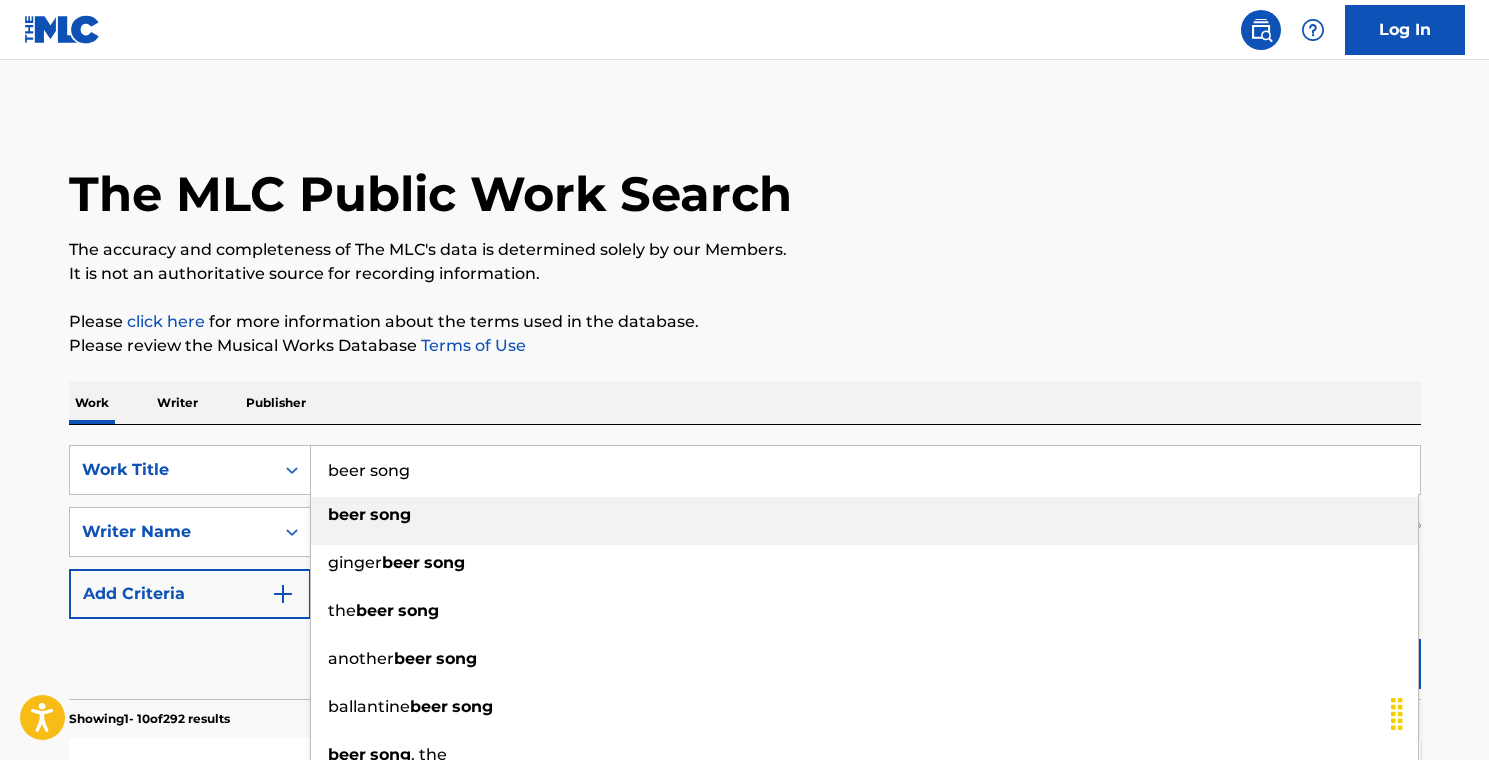 click on "song" at bounding box center (390, 514) 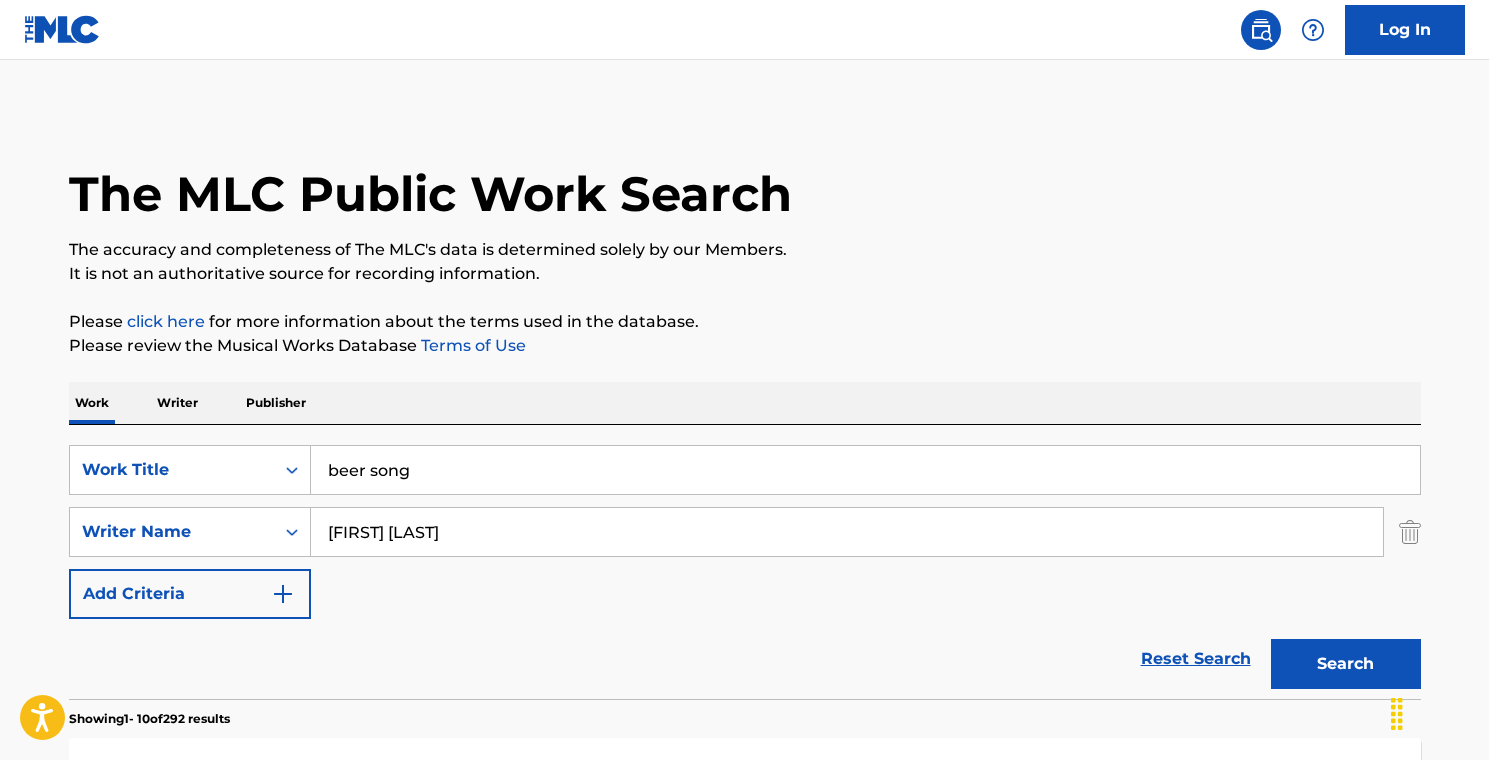 click on "Search" at bounding box center (1346, 664) 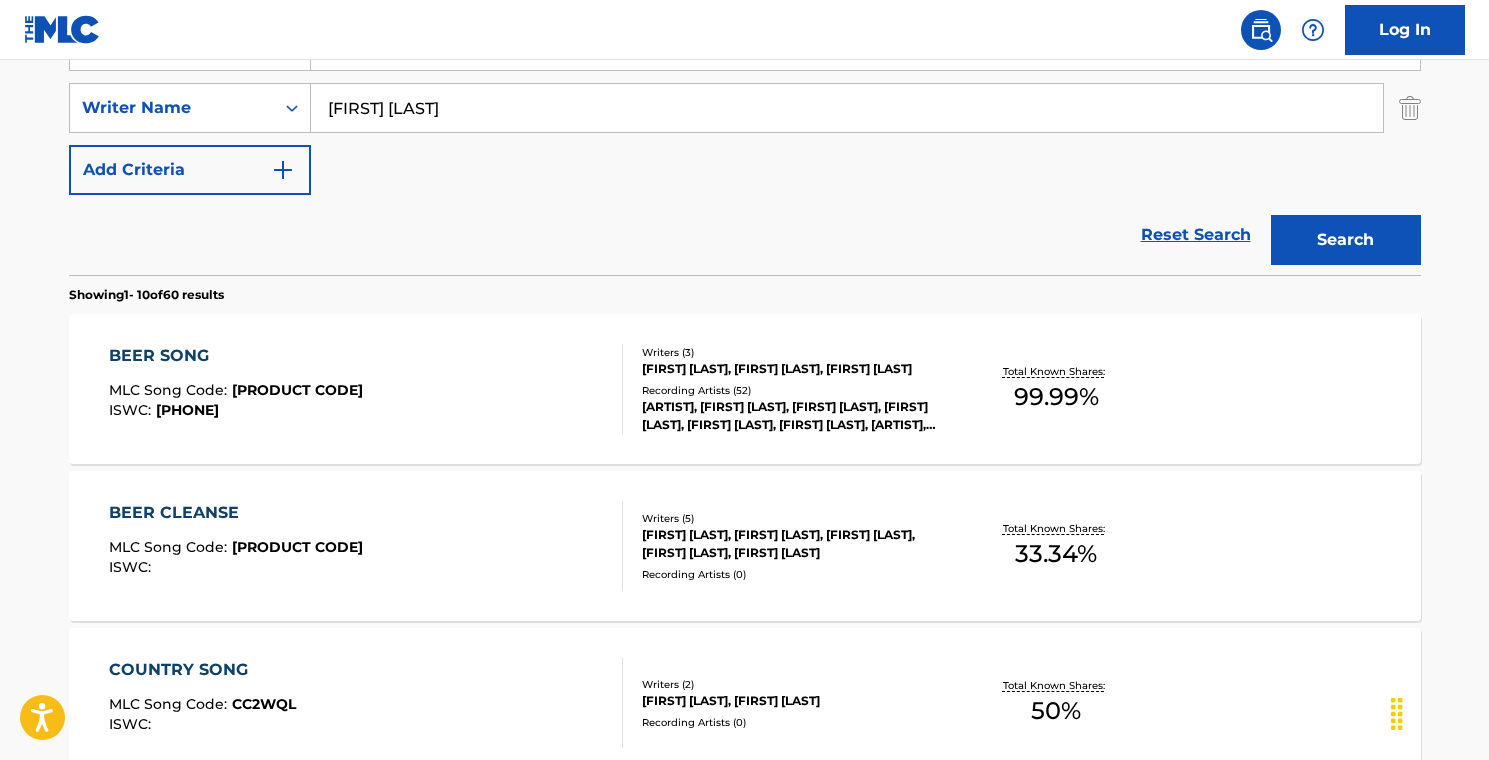 scroll, scrollTop: 533, scrollLeft: 0, axis: vertical 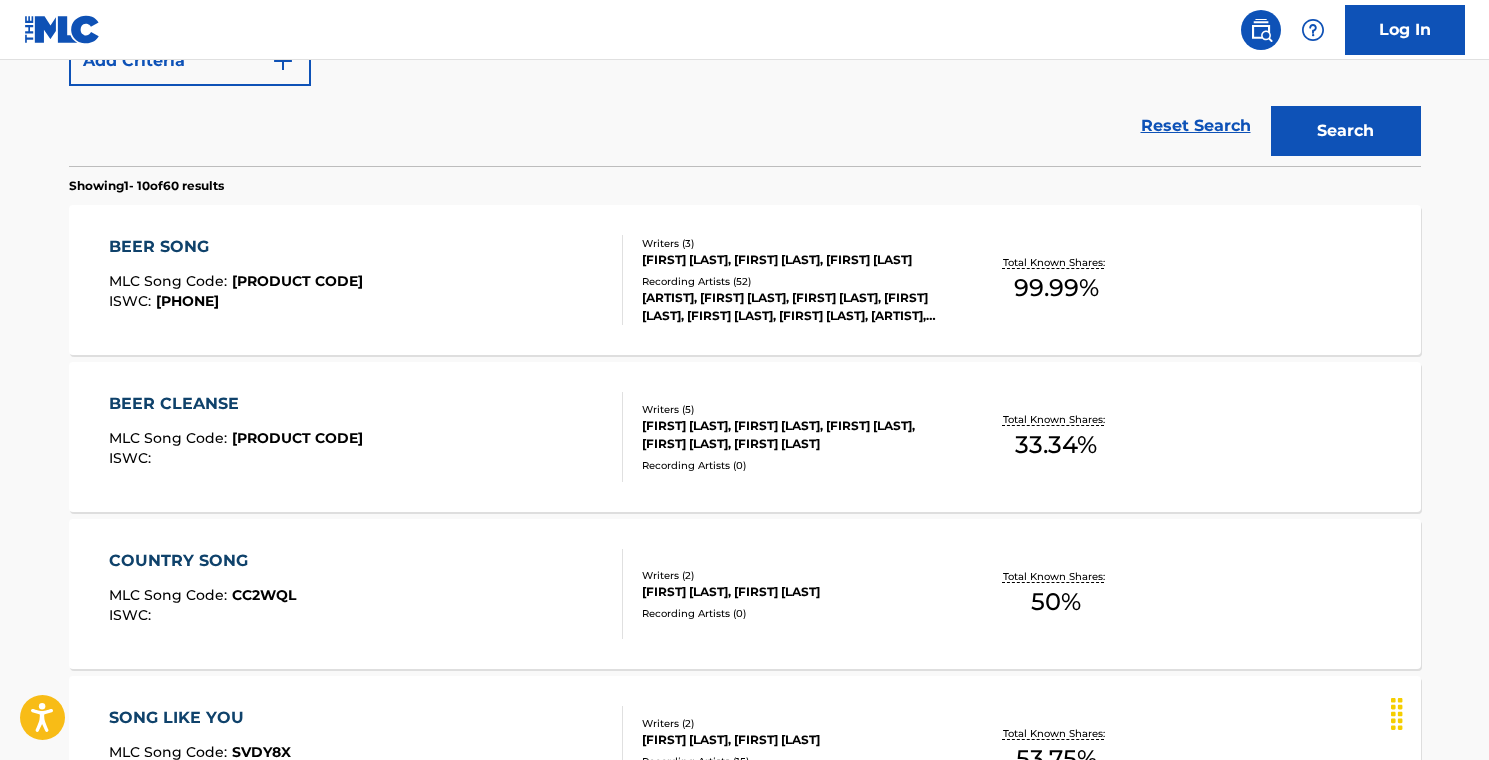 click on "BEER SONG MLC Song Code : [CODE] ISWC : [ISWC] Writers ( 3 ) [FIRST] [LAST], [FIRST] [LAST], [FIRST] [LAST] Recording Artists ( 52 ) HIXTAPE, [FIRST] [LAST], [FIRST] [LAST], [FIRST] [LAST], [FIRST] [LAST], [FIRST] [LAST], [FIRST] [LAST], [FIRST] [LAST], [FIRST] [LAST], HIXTAPE, [FIRST] [LAST], [FIRST] [LAST], [FIRST] [LAST], [FIRST] [LAST], [FIRST] [LAST] & HIXTAPE [FEAT. [FIRST] [LAST]], HIXTAPE|[FIRST] [LAST]|[FIRST] [LAST] Total Known Shares: 99.99 %" at bounding box center [745, 280] 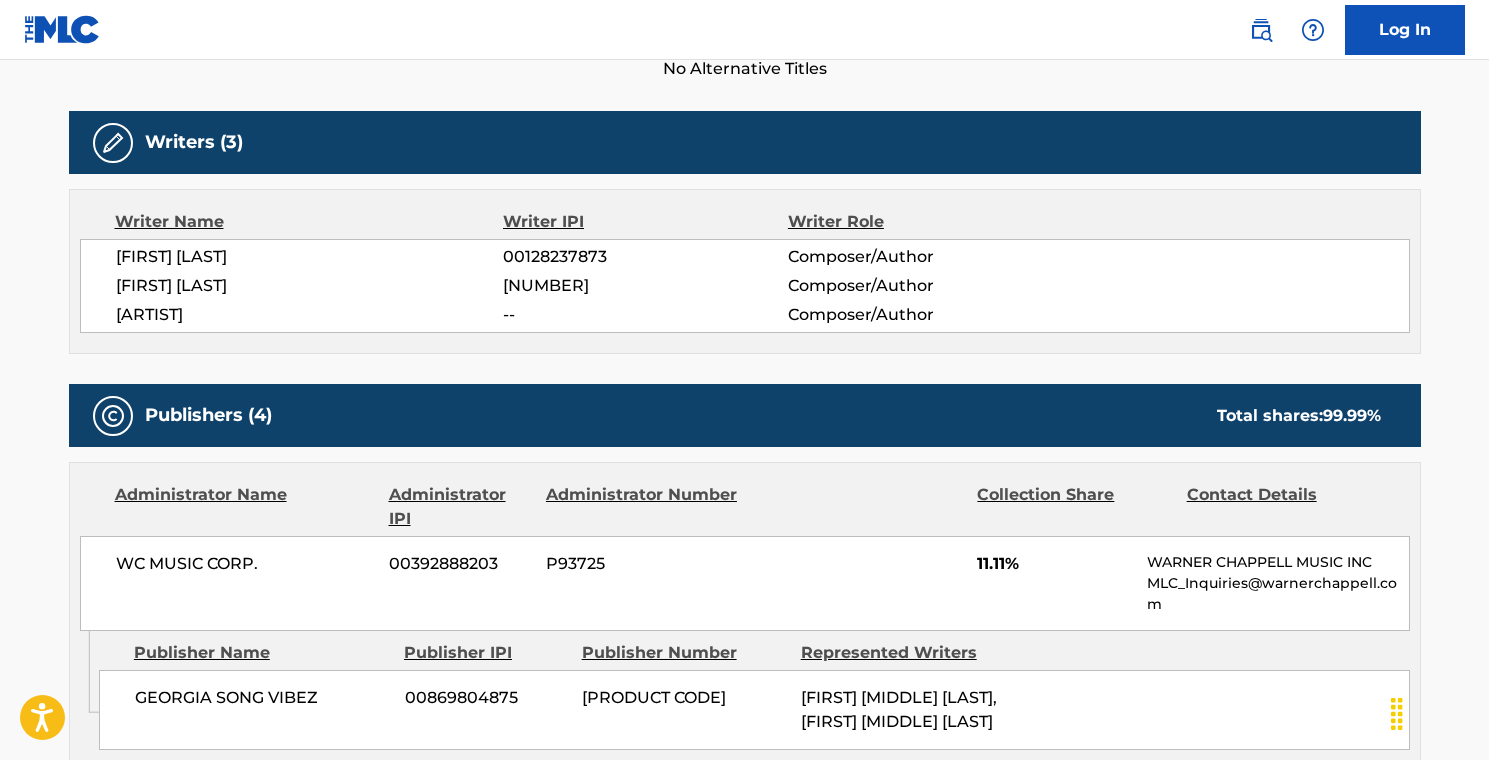 scroll, scrollTop: 0, scrollLeft: 0, axis: both 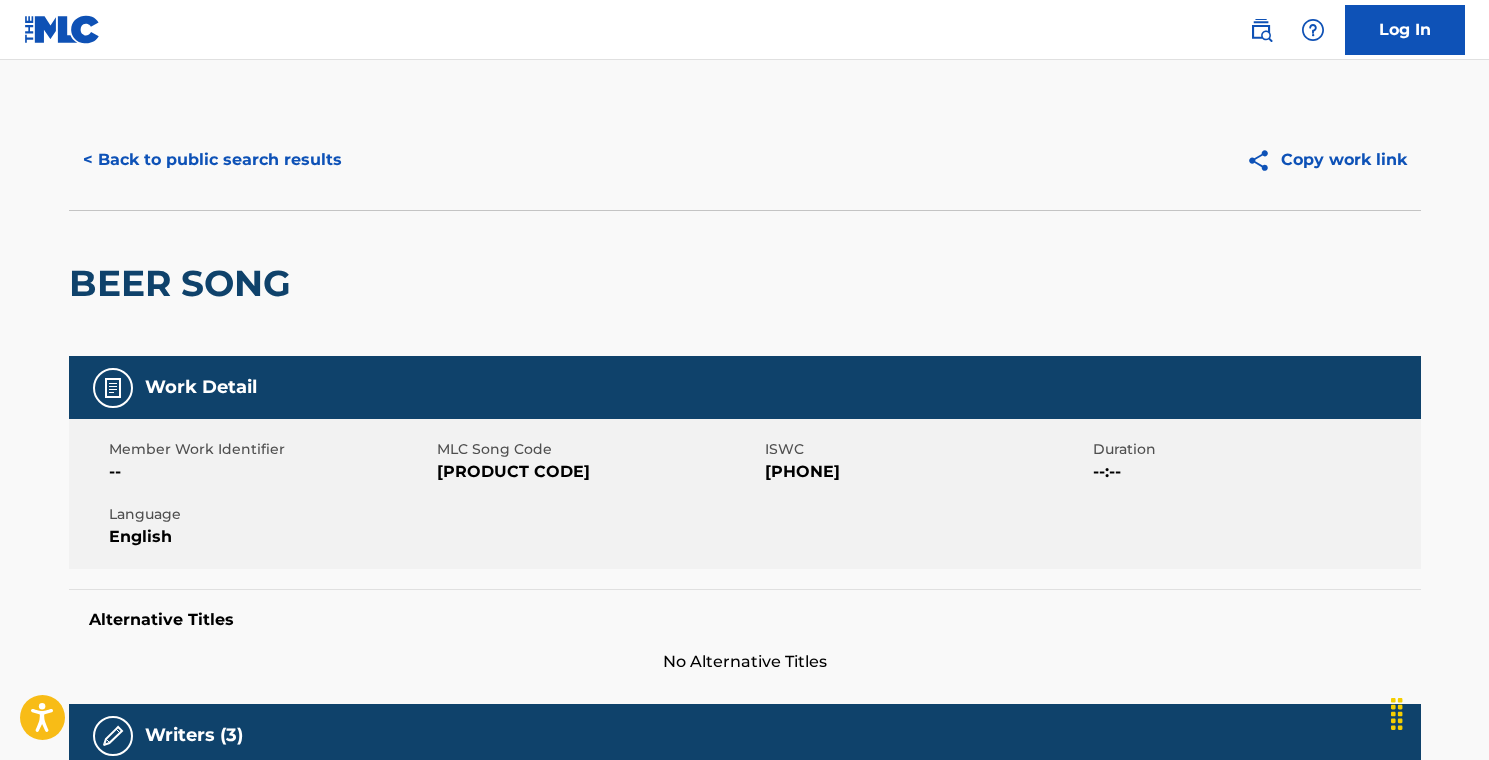 click on "< Back to public search results" at bounding box center (212, 160) 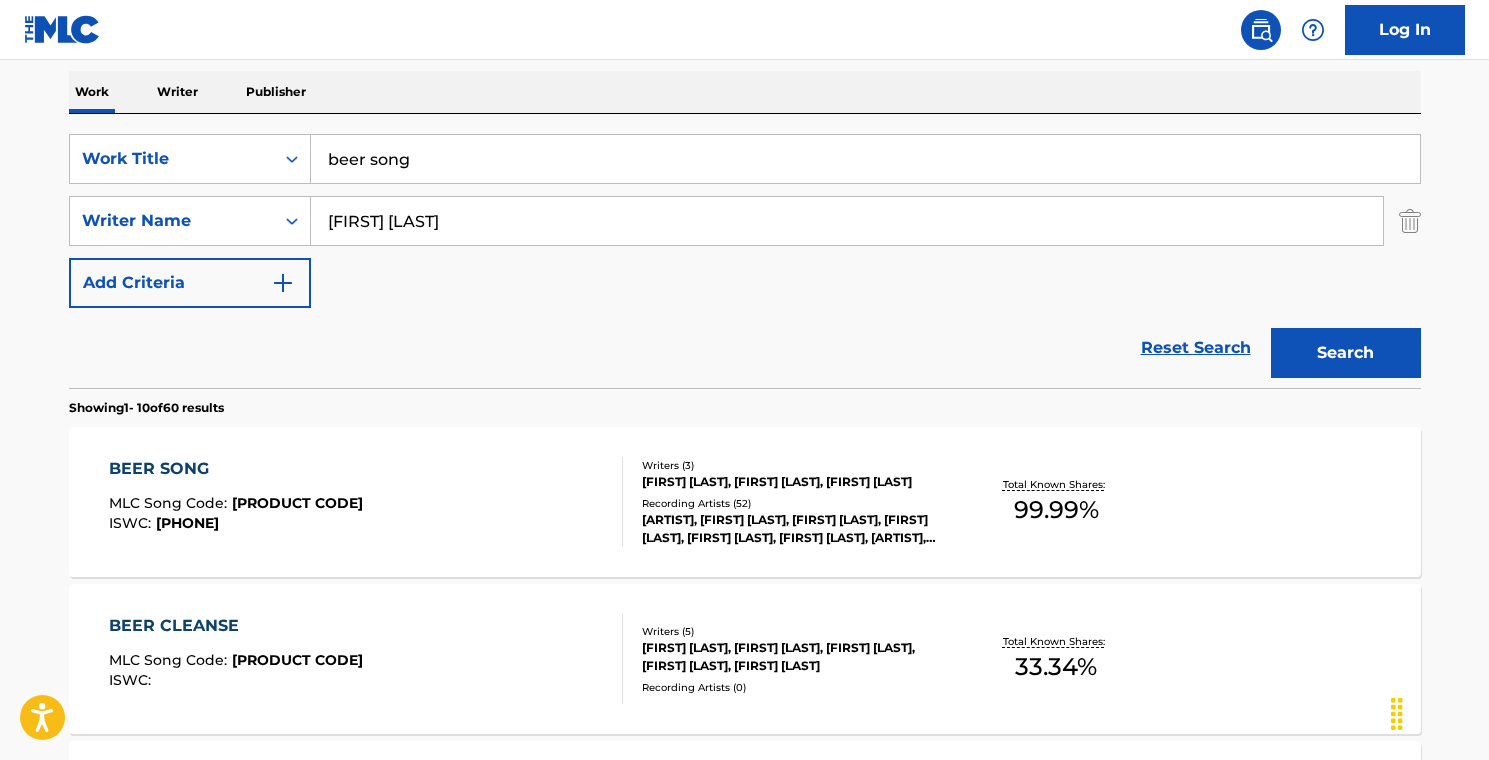 scroll, scrollTop: 0, scrollLeft: 0, axis: both 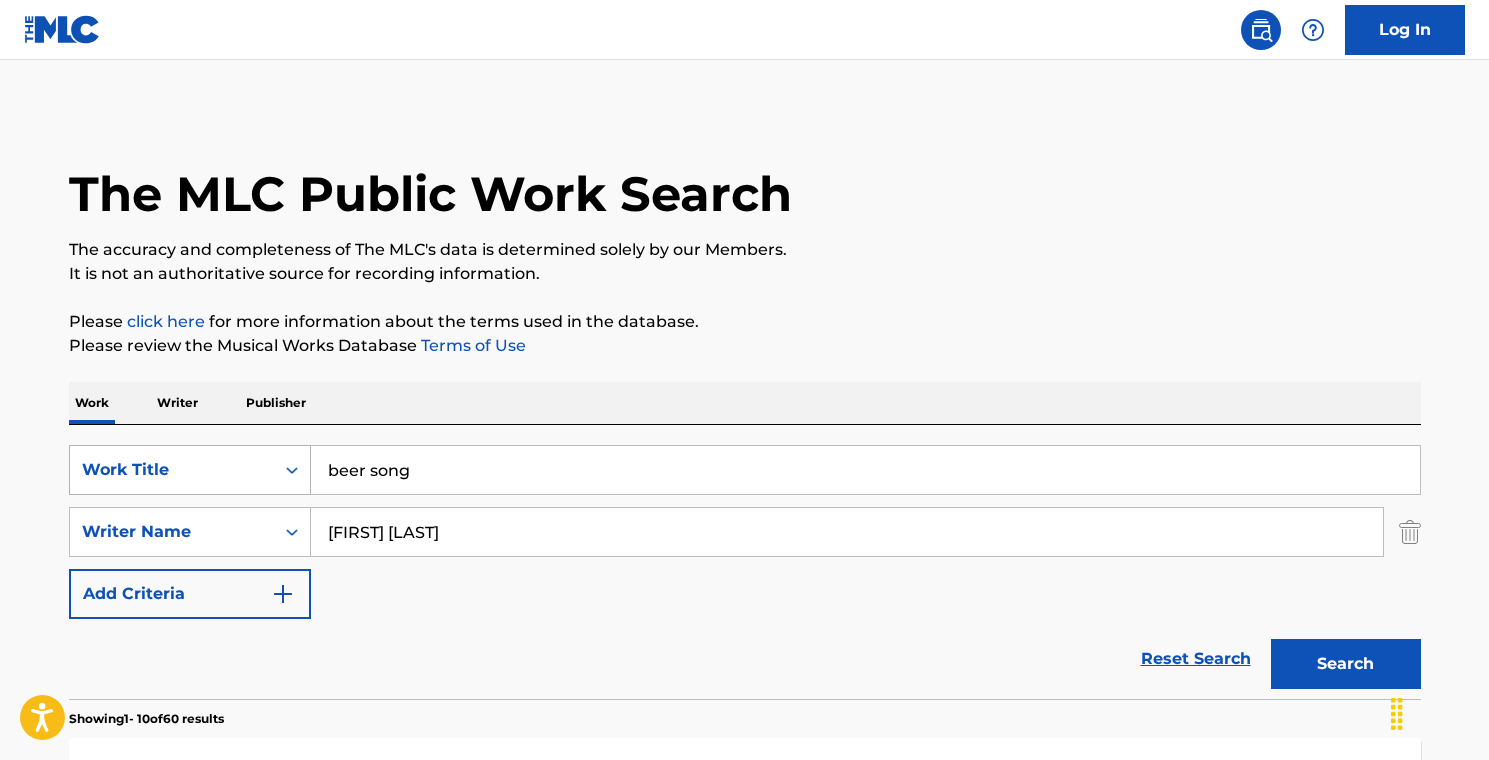 drag, startPoint x: 431, startPoint y: 474, endPoint x: 279, endPoint y: 469, distance: 152.08221 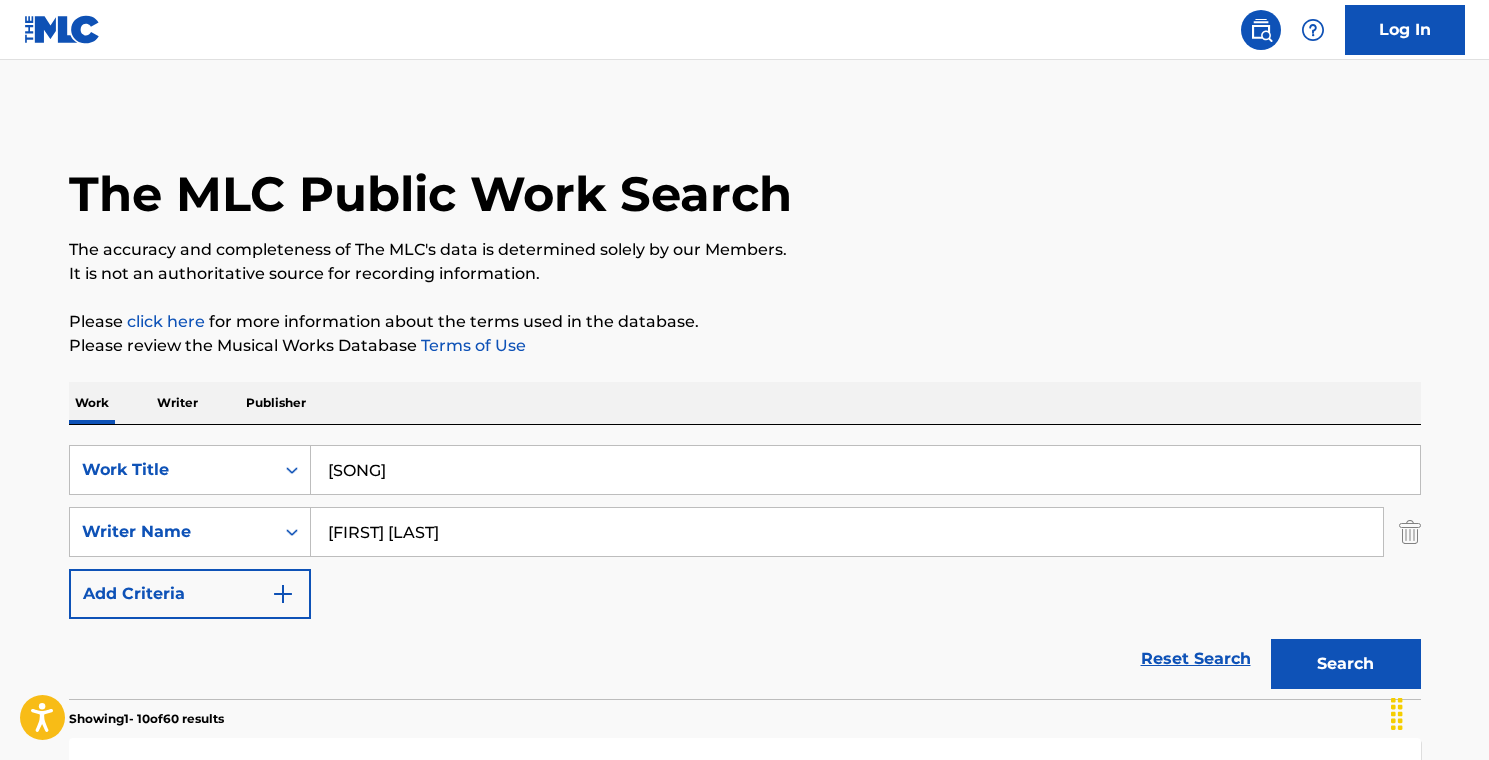 type on "[SONG]" 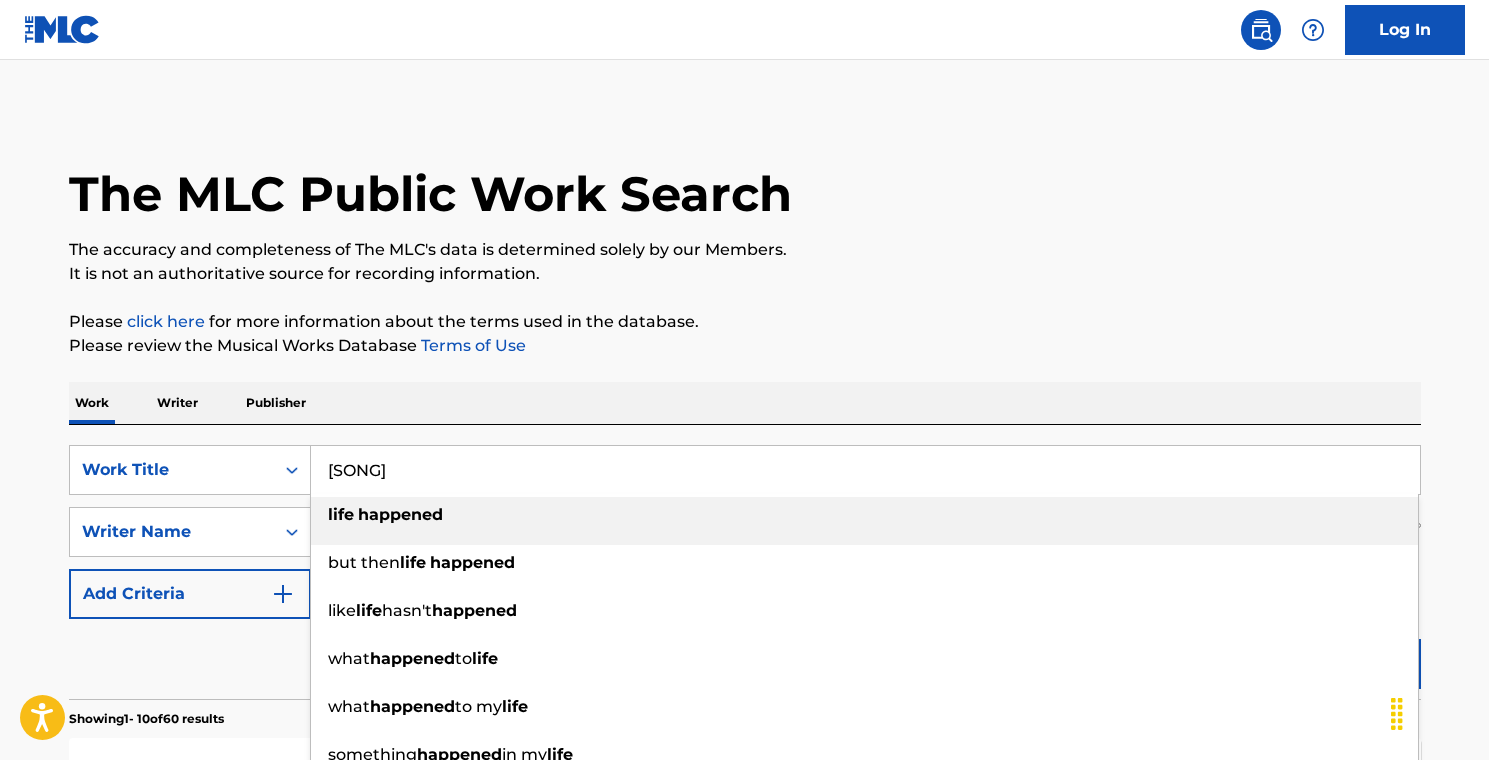 click on "[SONG]" at bounding box center (864, 515) 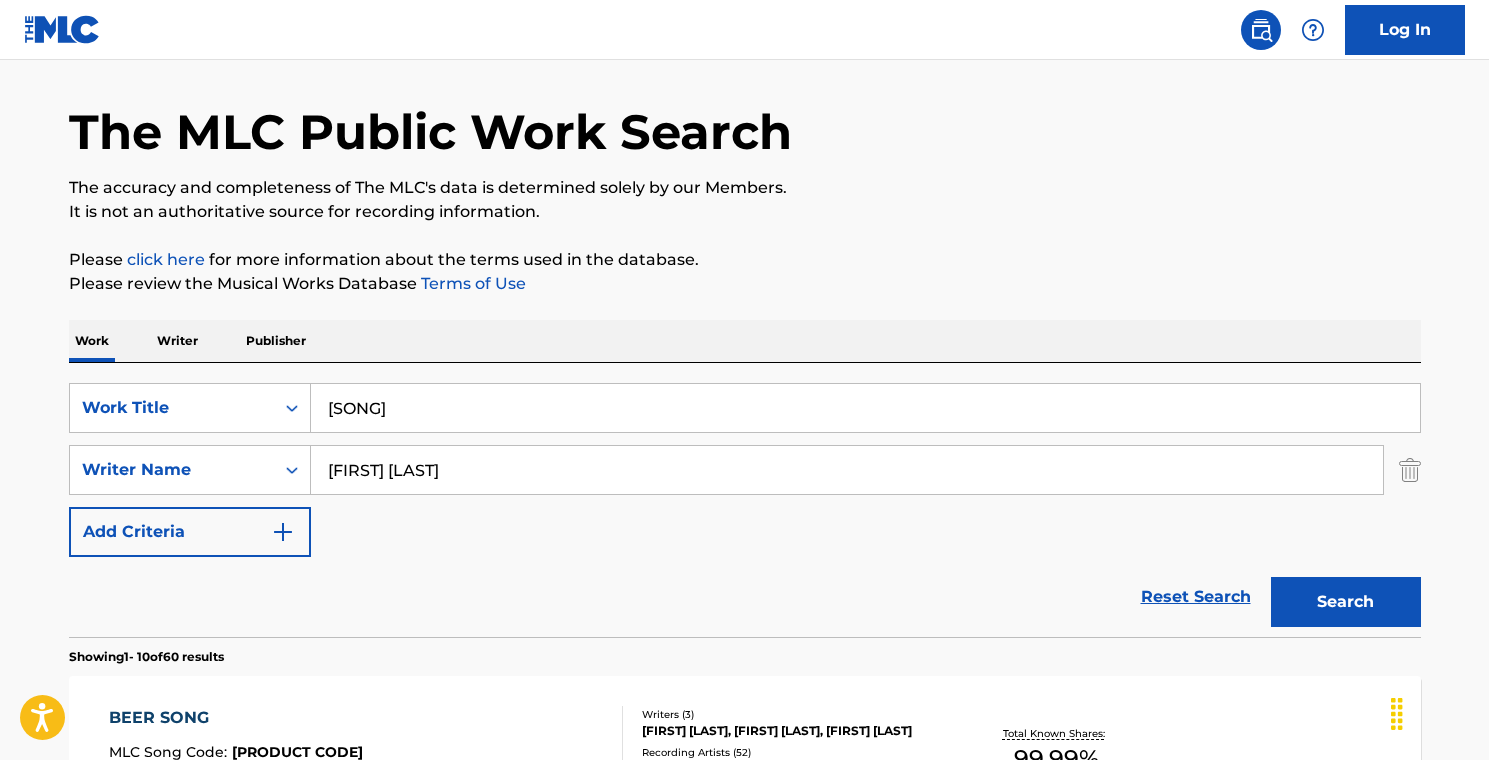 scroll, scrollTop: 0, scrollLeft: 0, axis: both 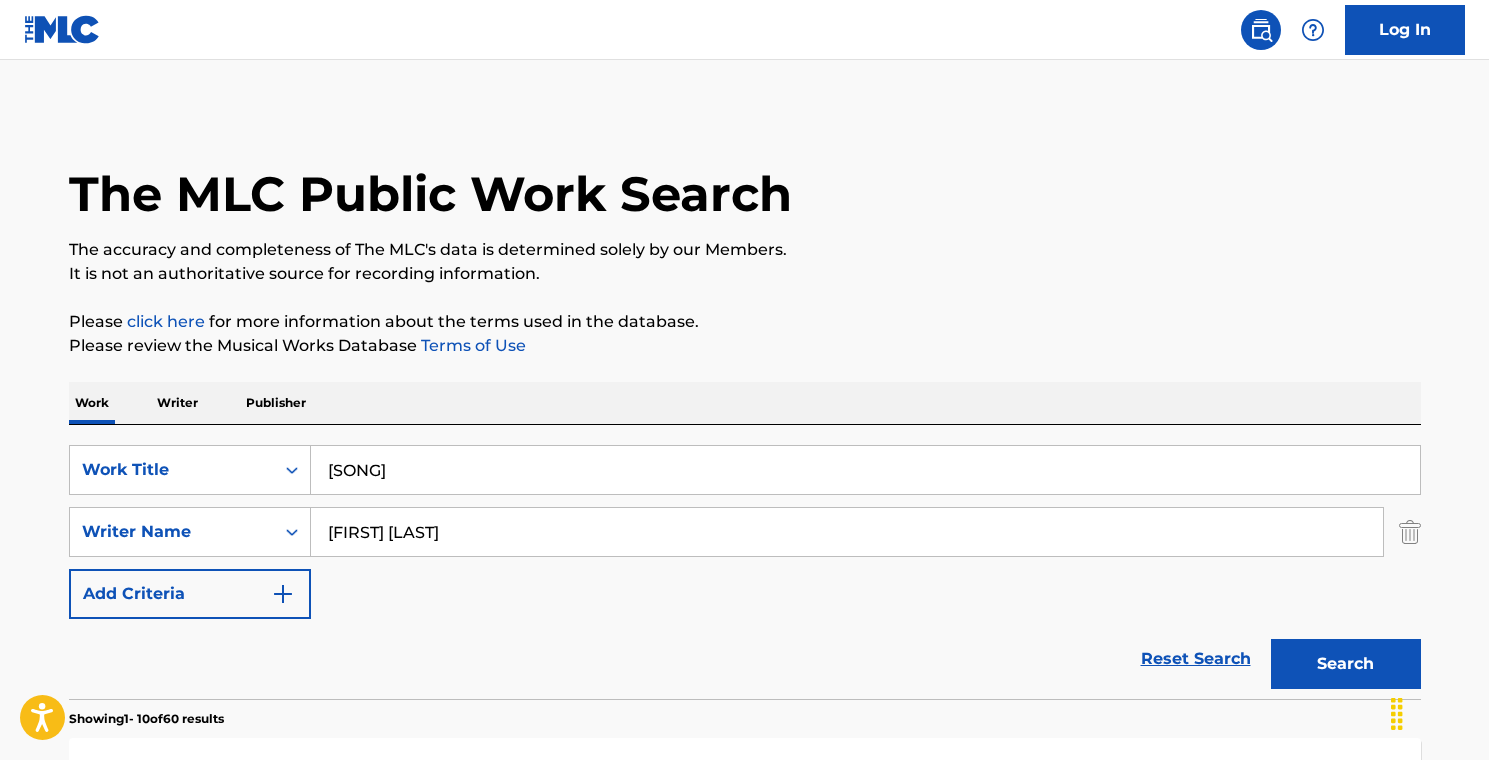 click on "Search" at bounding box center [1346, 664] 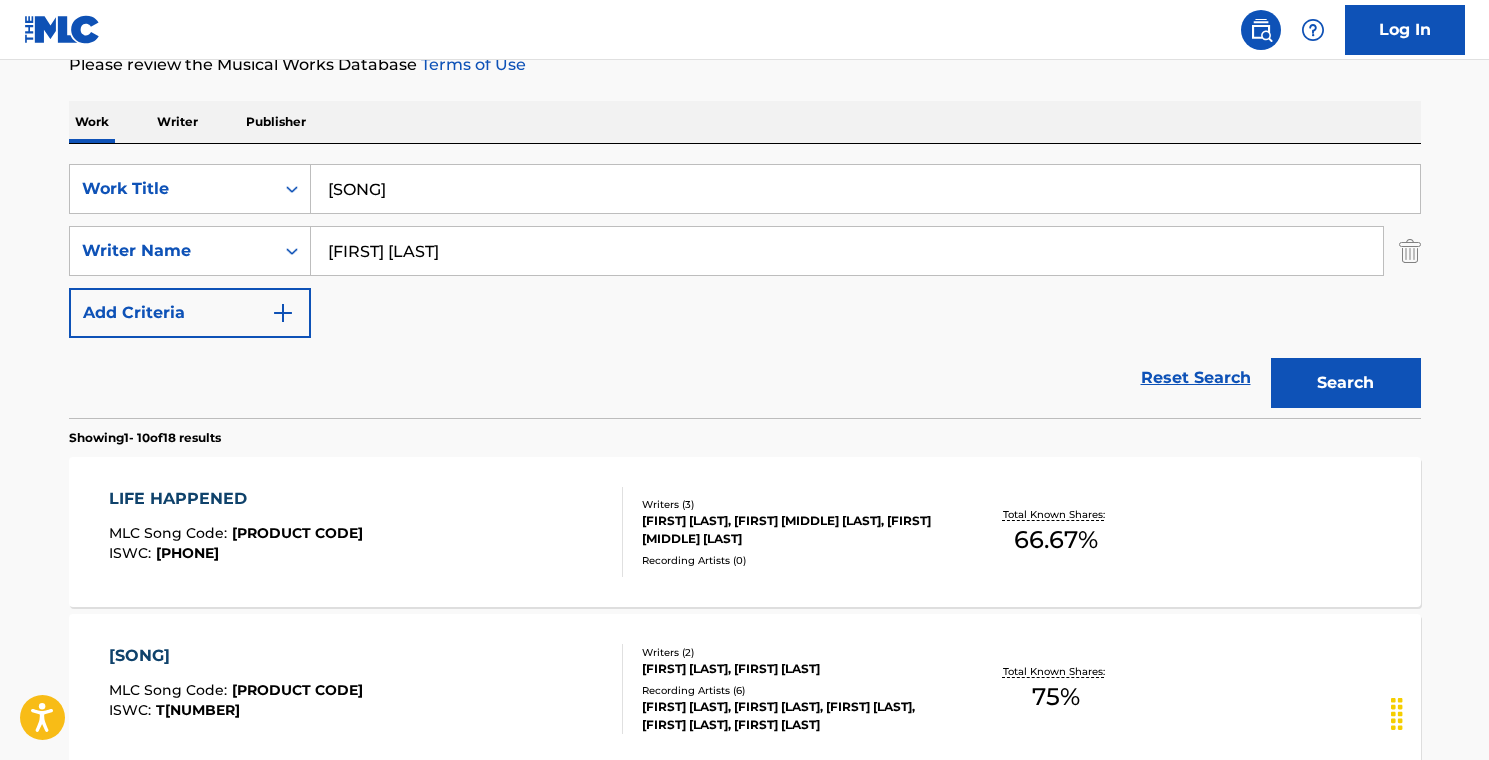 scroll, scrollTop: 360, scrollLeft: 0, axis: vertical 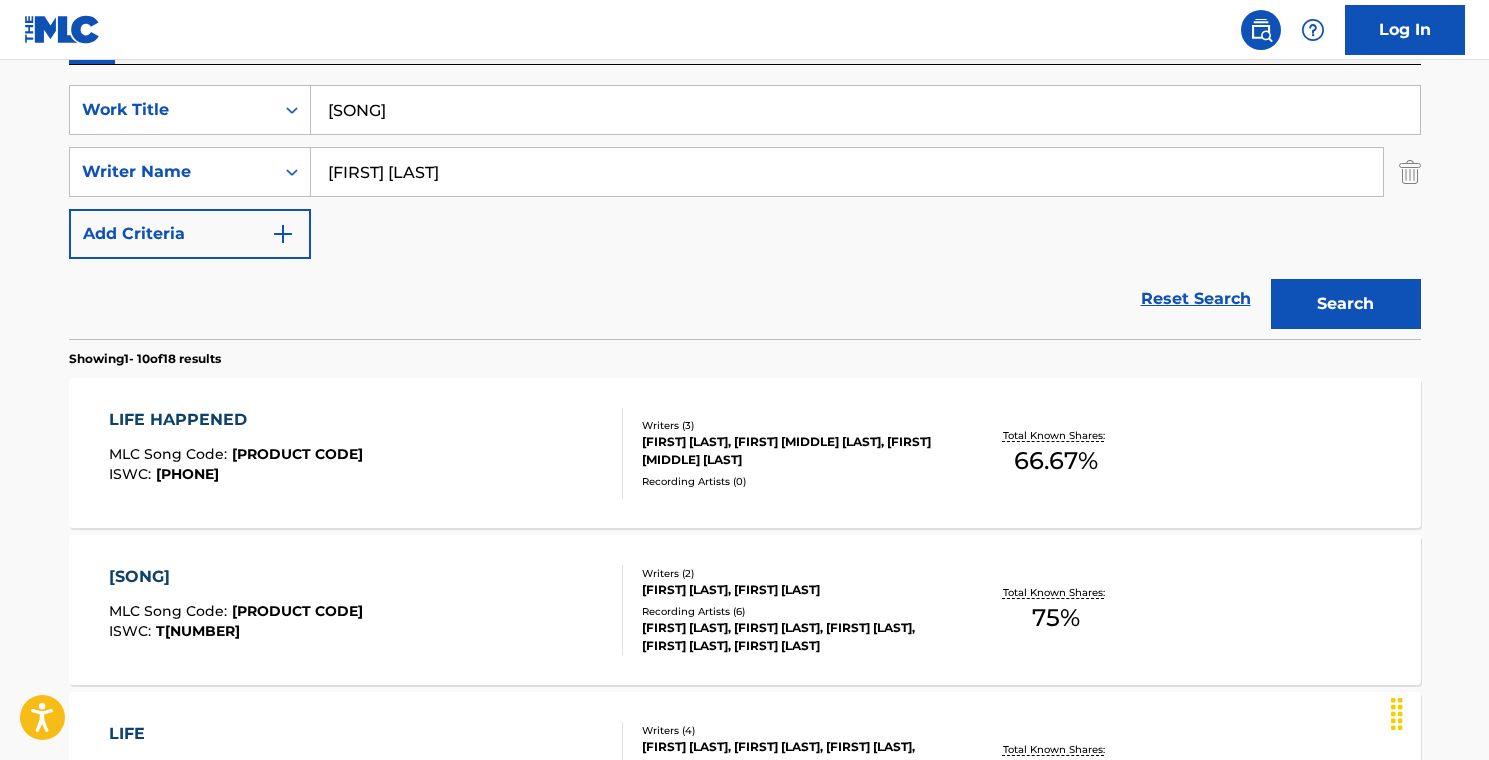 click on "LIFE HAPPENED MLC Song Code : LA[NUMBER] ISWC : T[NUMBER] Writers ( 3 ) [FIRST] [LAST], [FIRST] [LAST], [FIRST] [LAST] Recording Artists ( 0 ) Total Known Shares: 66.67 %" at bounding box center (745, 453) 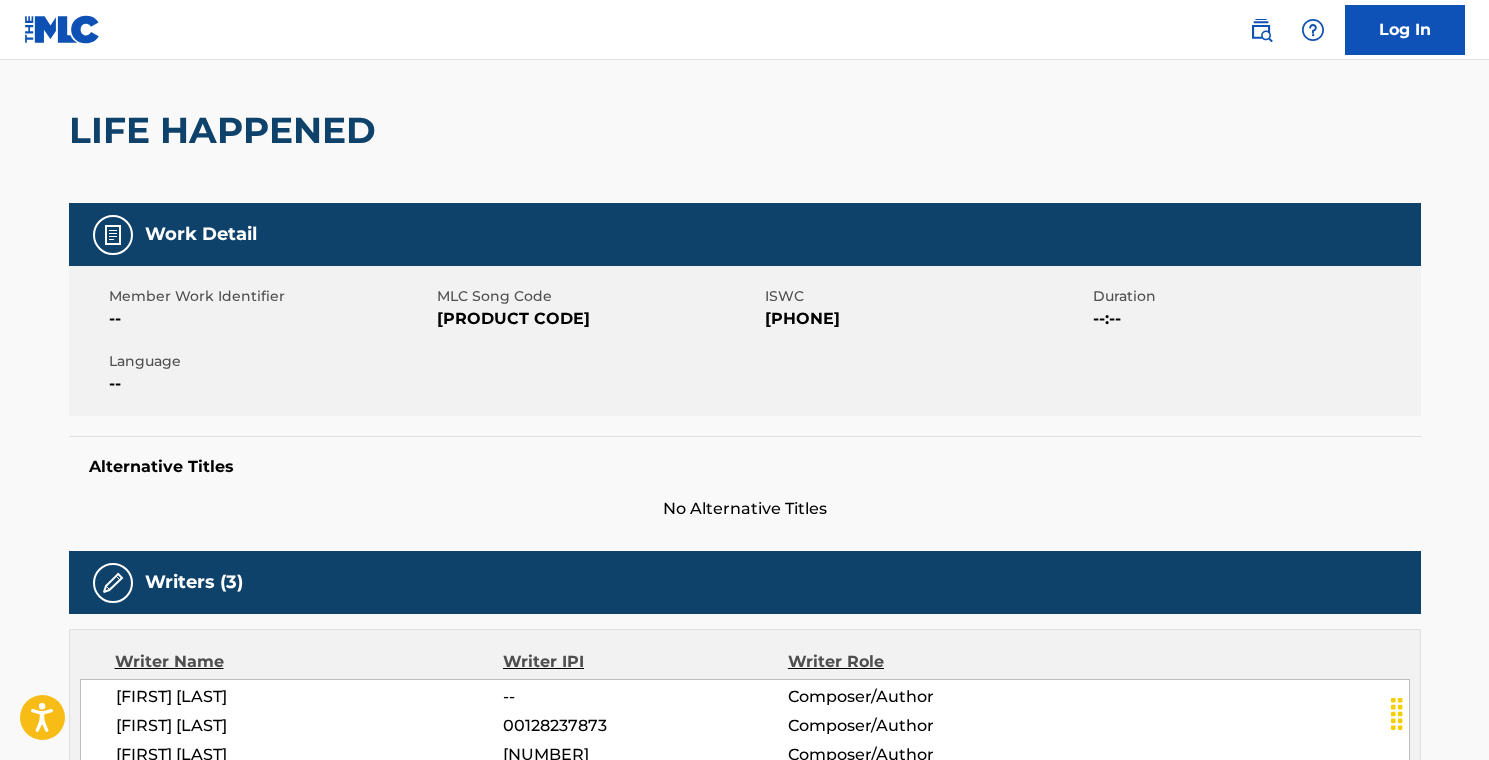 scroll, scrollTop: 0, scrollLeft: 0, axis: both 